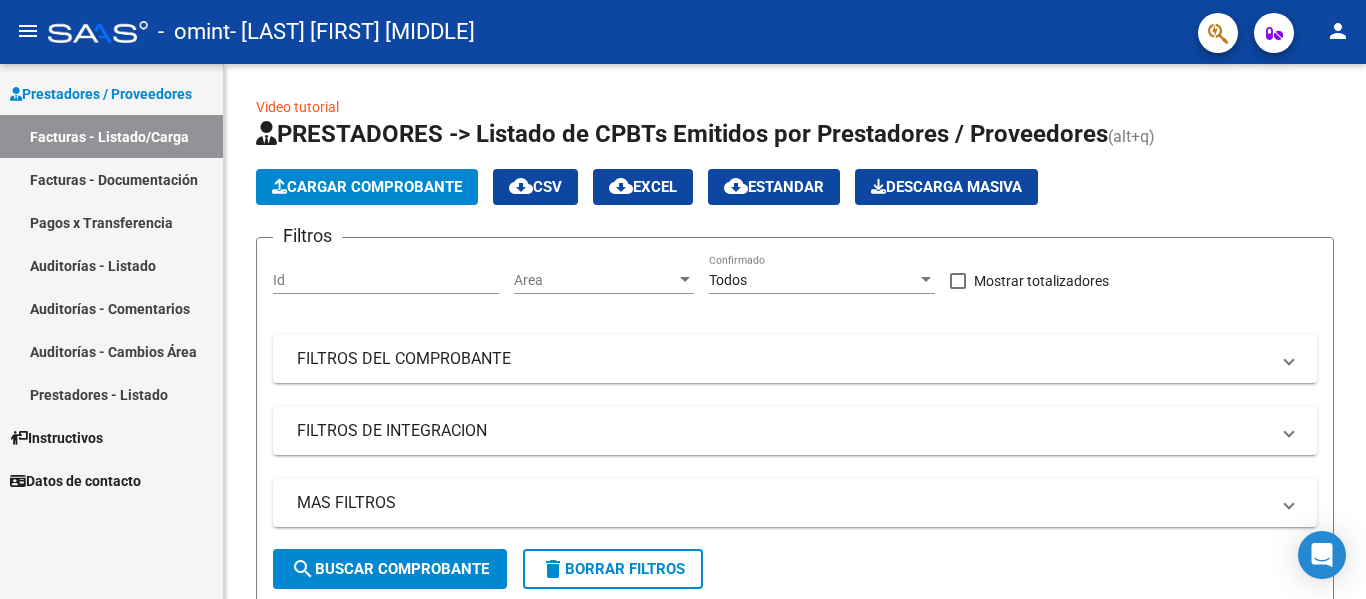 scroll, scrollTop: 0, scrollLeft: 0, axis: both 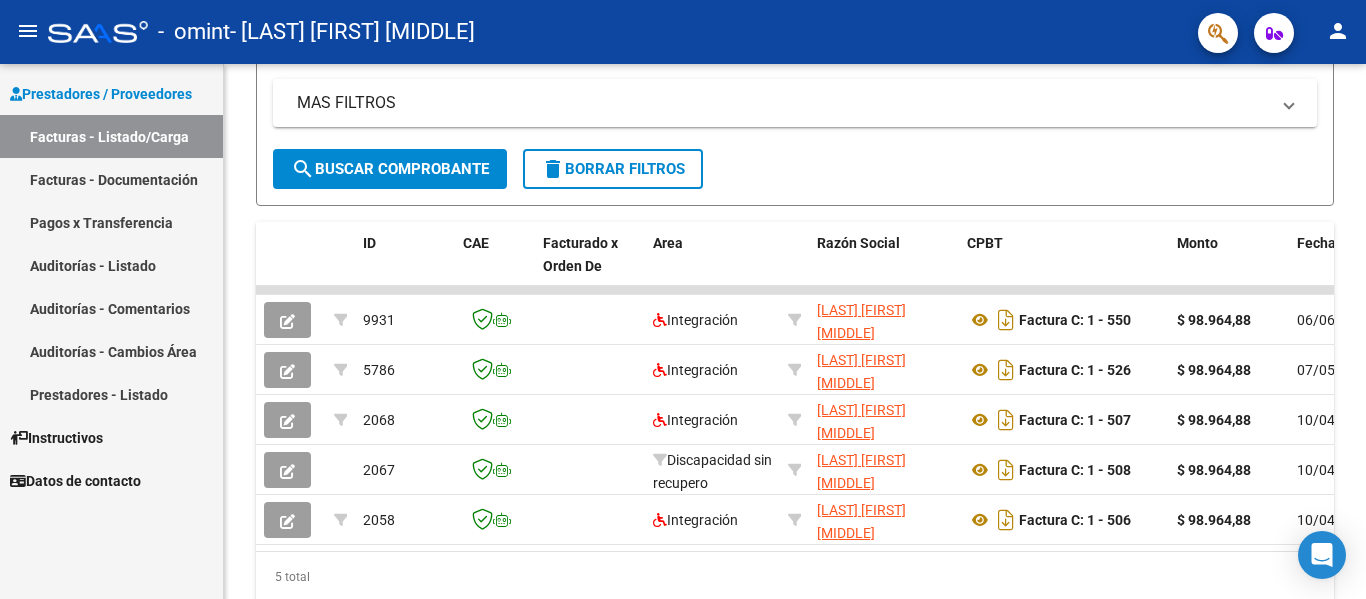 click on "Prestadores / Proveedores" at bounding box center [101, 94] 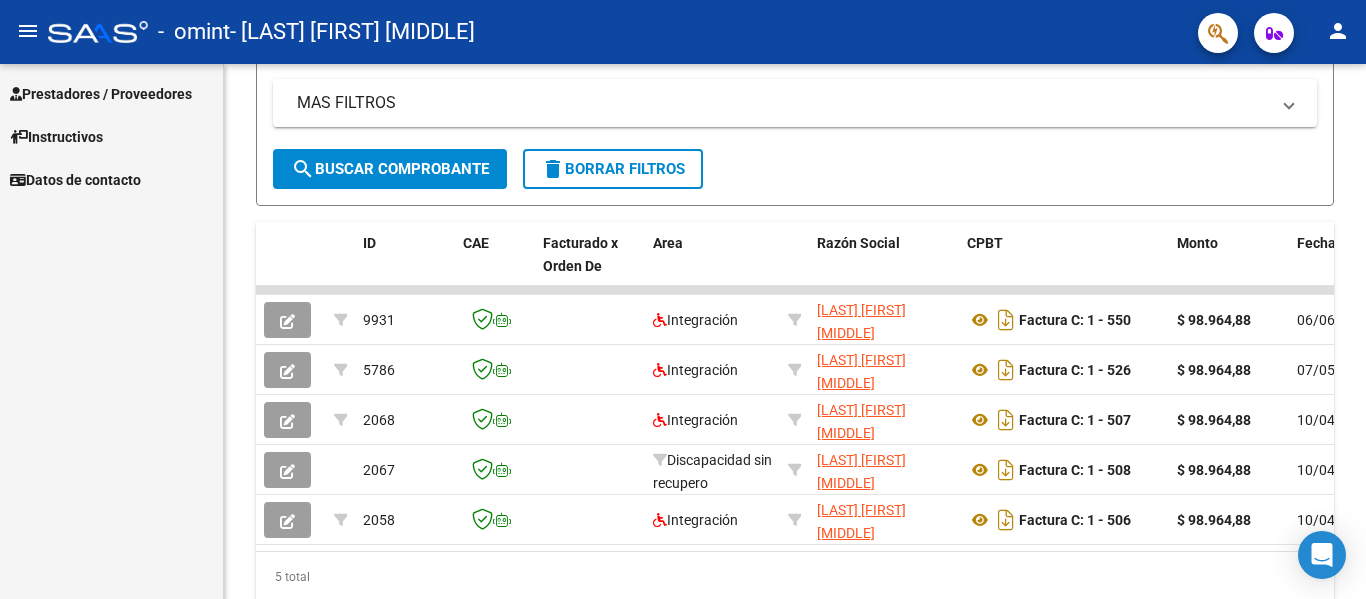 click on "Prestadores / Proveedores" at bounding box center (111, 93) 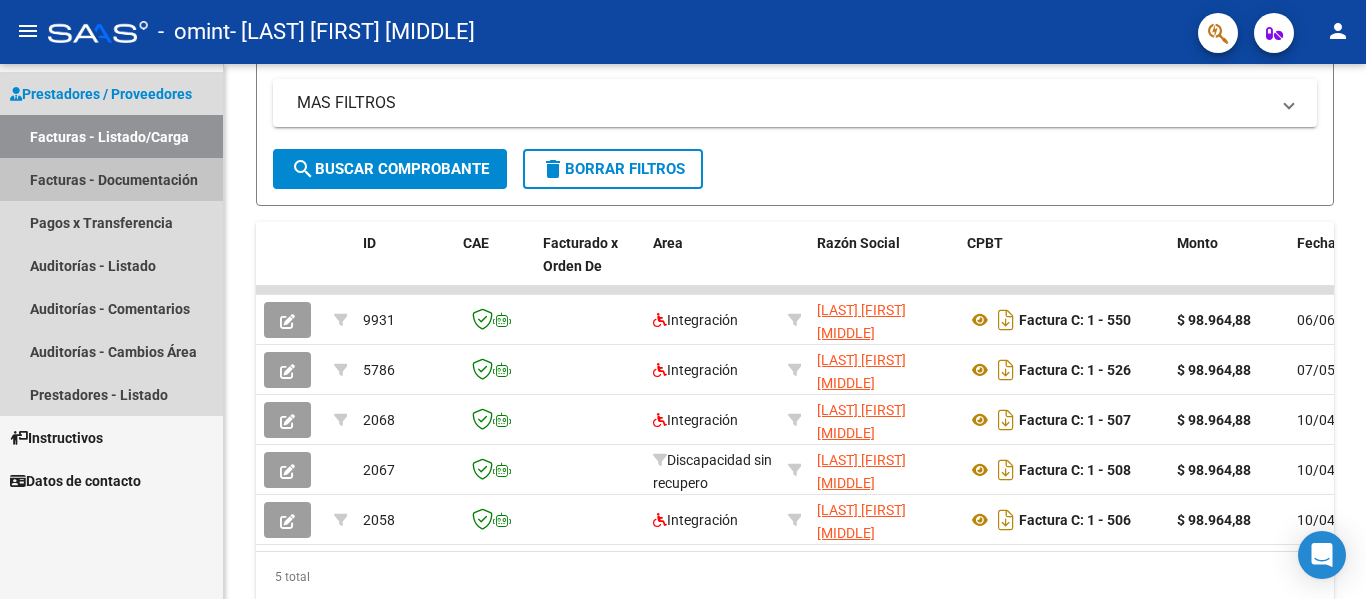 click on "Facturas - Documentación" at bounding box center (111, 179) 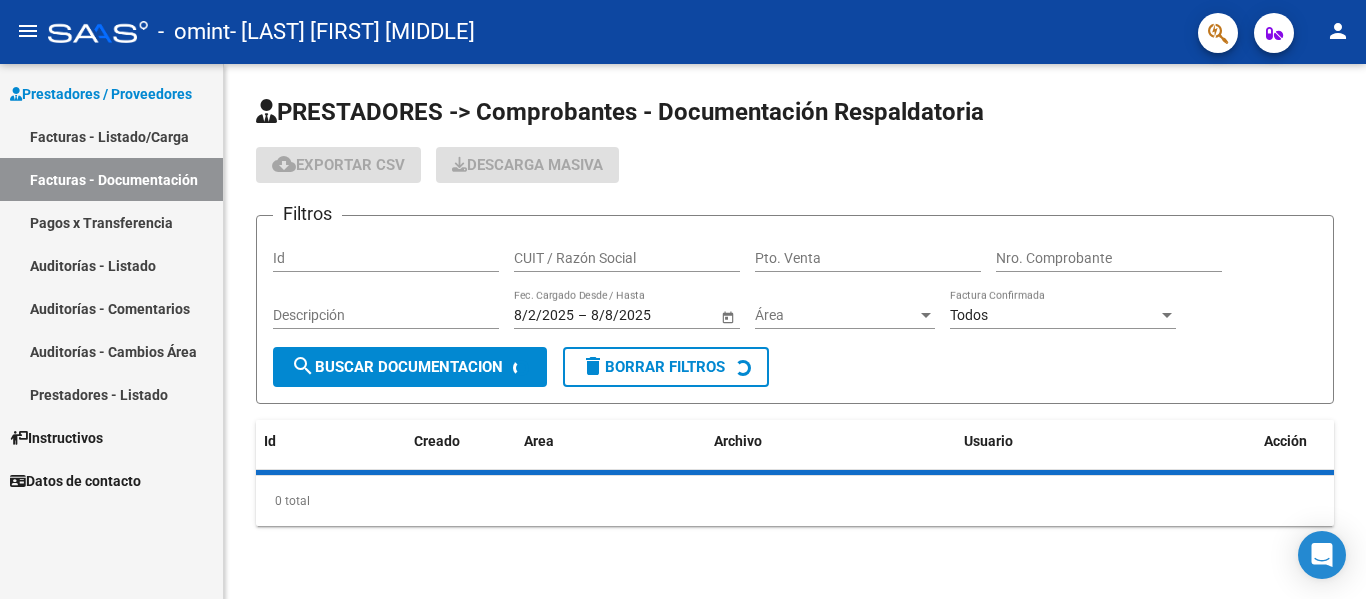 scroll, scrollTop: 0, scrollLeft: 0, axis: both 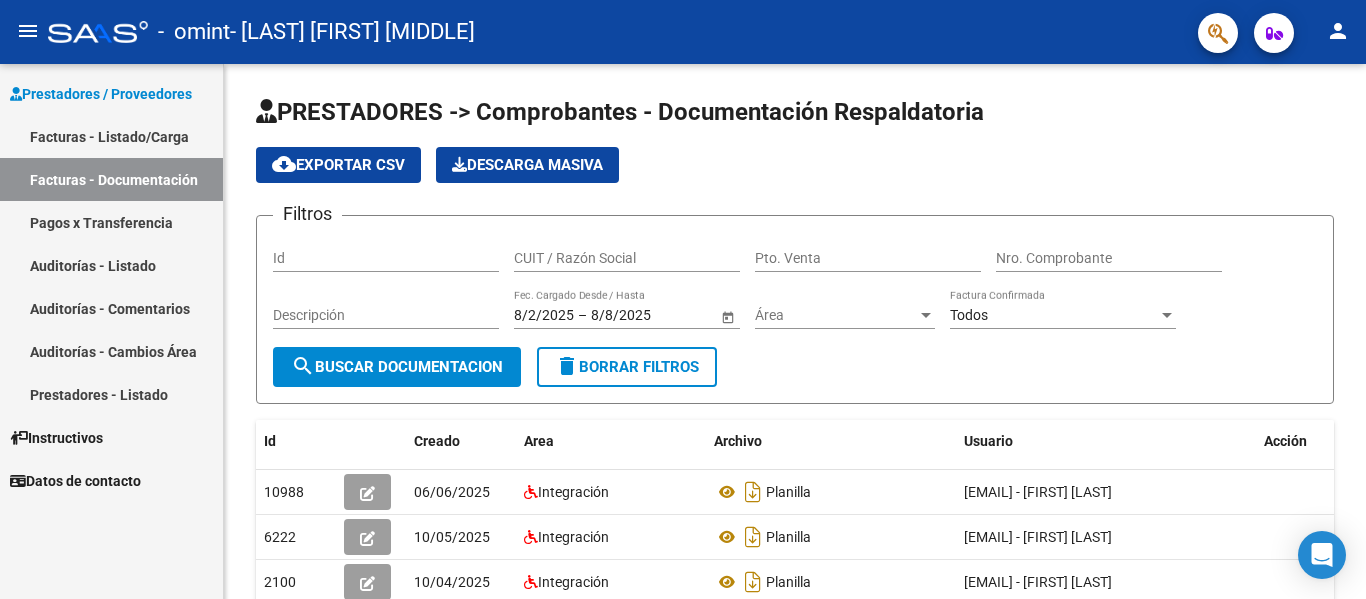 click on "Pagos x Transferencia" at bounding box center [111, 222] 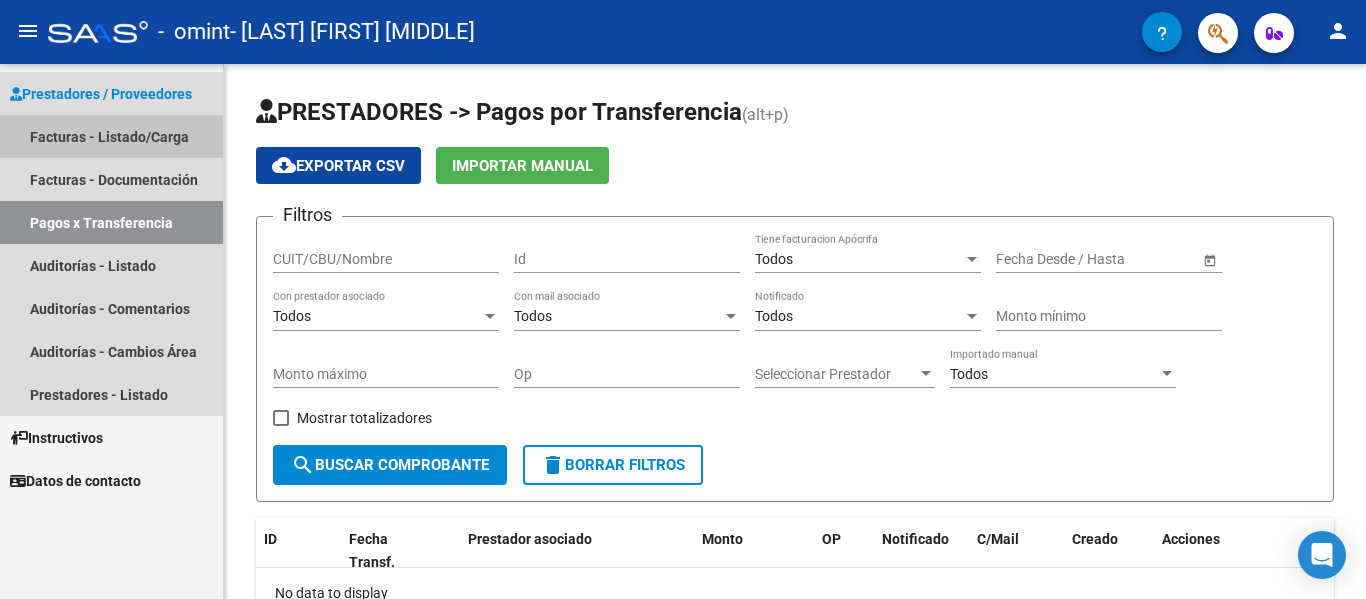 click on "Facturas - Listado/Carga" at bounding box center [111, 136] 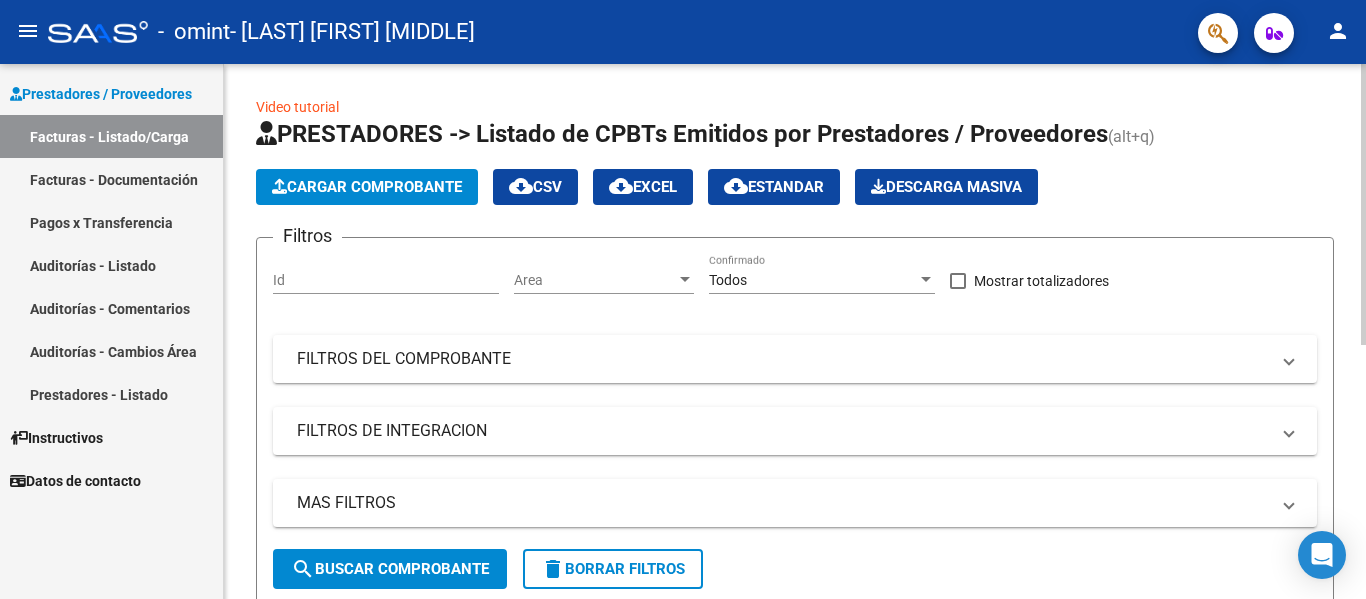 click on "Cargar Comprobante" 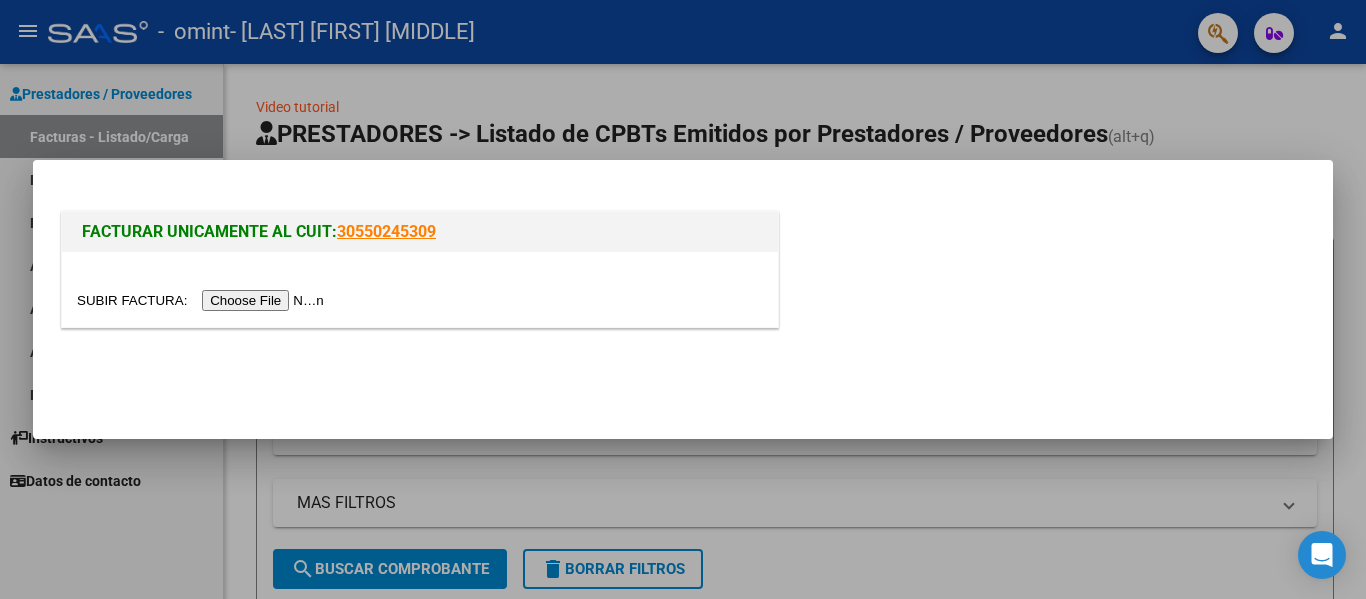 click at bounding box center [203, 300] 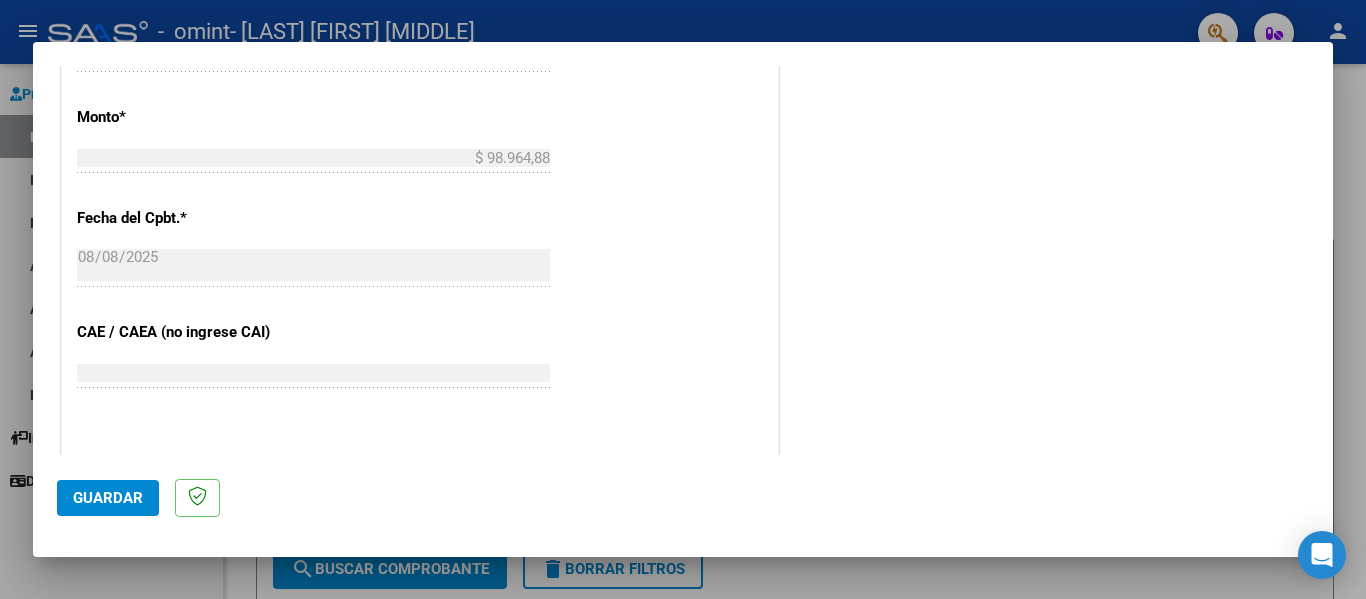 scroll, scrollTop: 600, scrollLeft: 0, axis: vertical 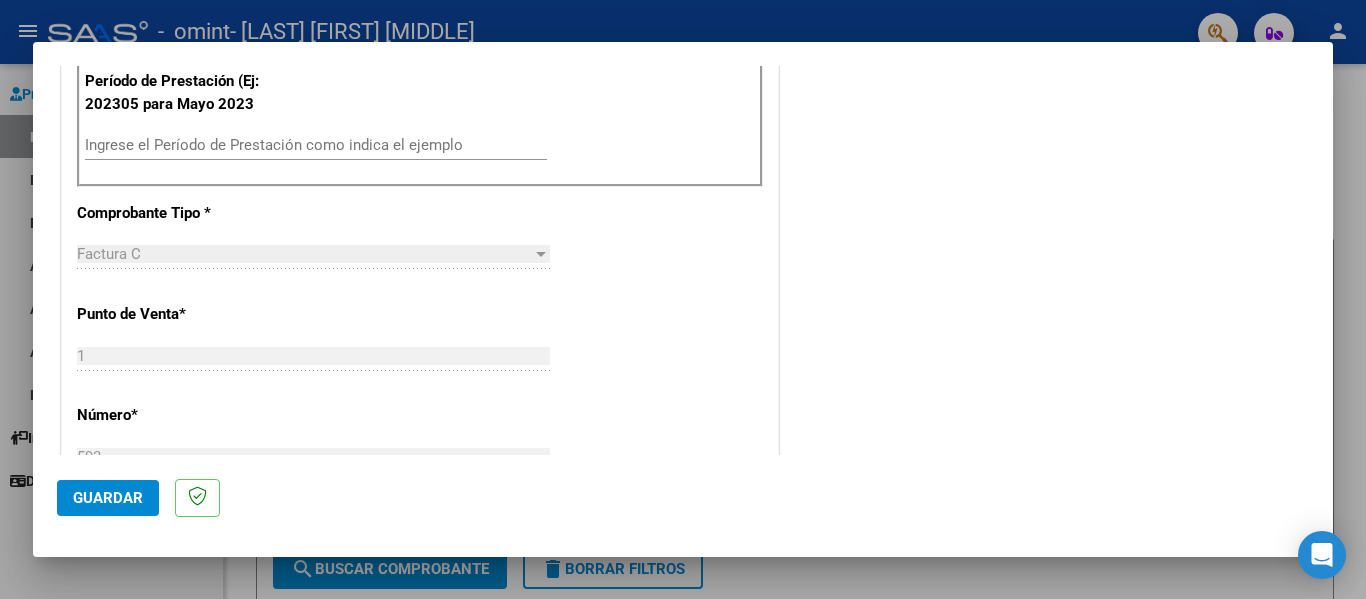 click on "Ingrese el Período de Prestación como indica el ejemplo" at bounding box center [316, 145] 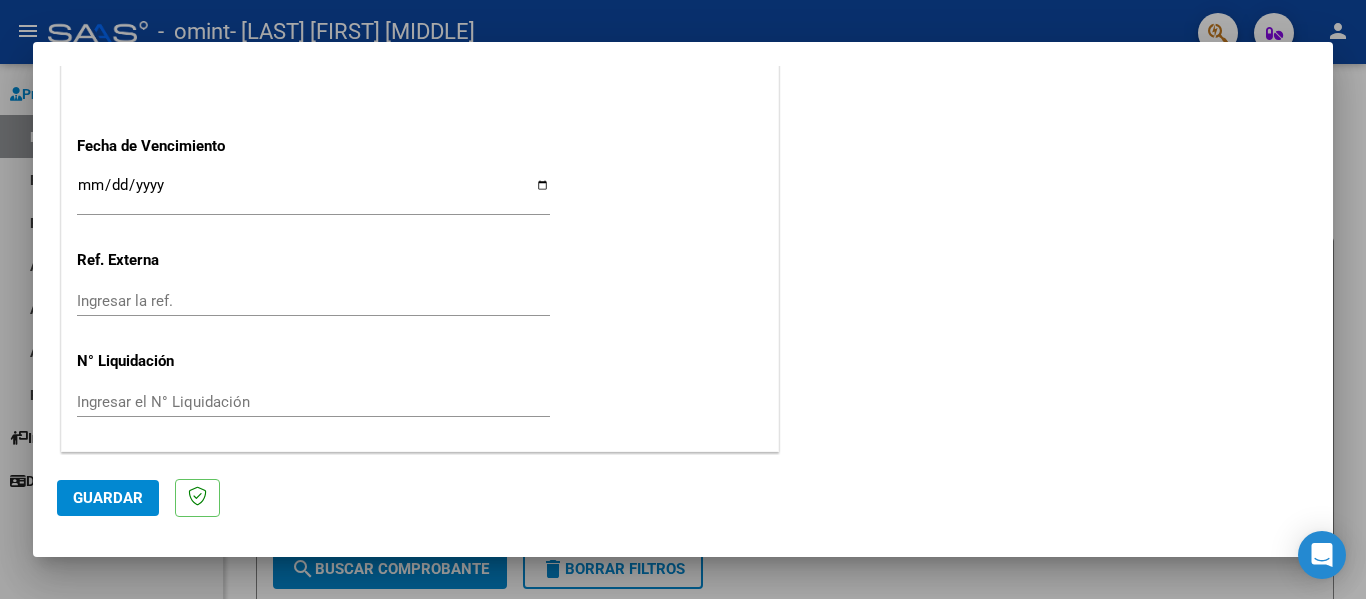 scroll, scrollTop: 1333, scrollLeft: 0, axis: vertical 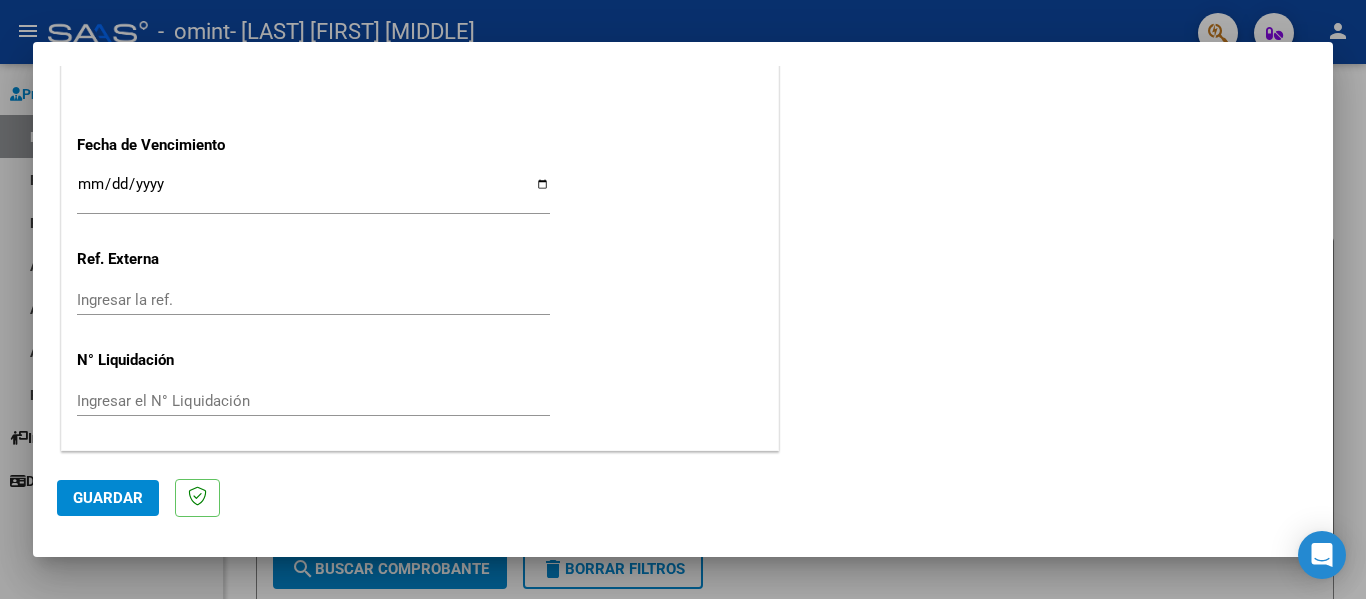 type on "202507" 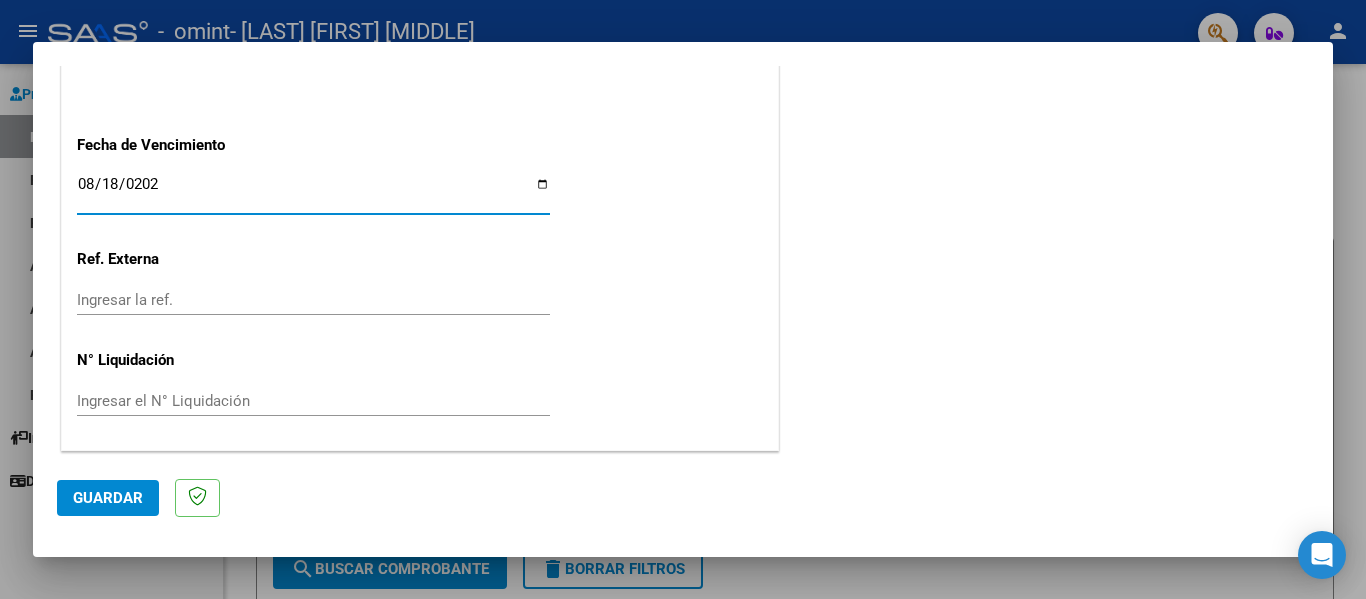 type on "[DATE]" 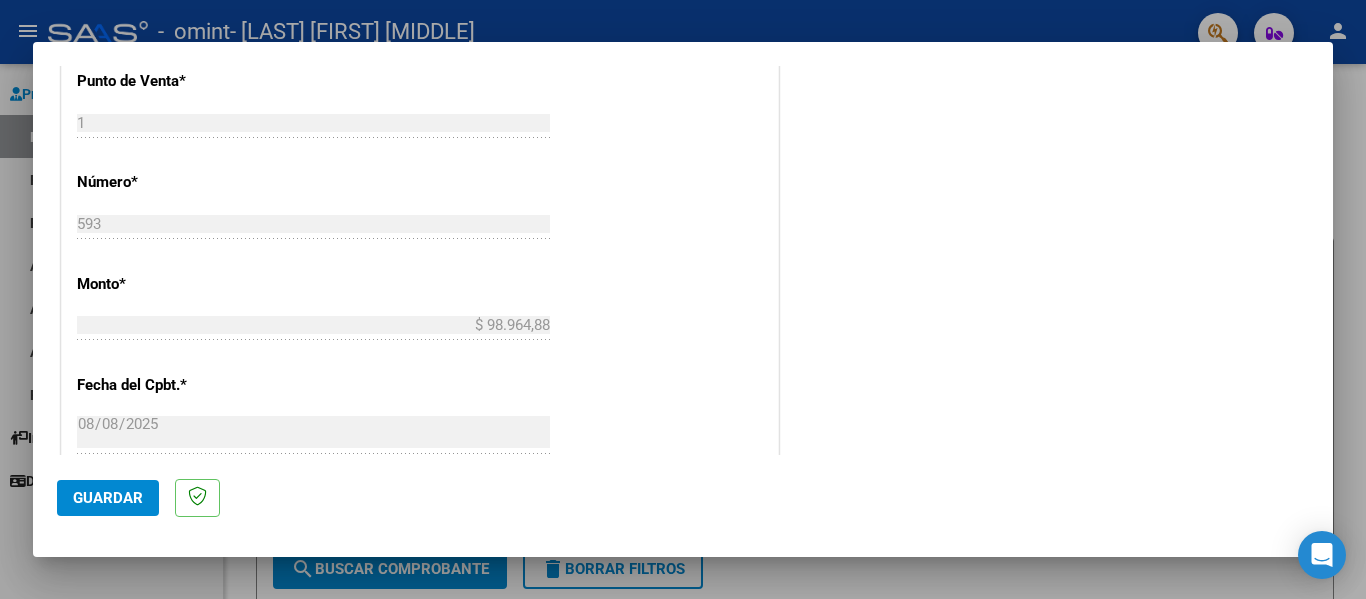 scroll, scrollTop: 433, scrollLeft: 0, axis: vertical 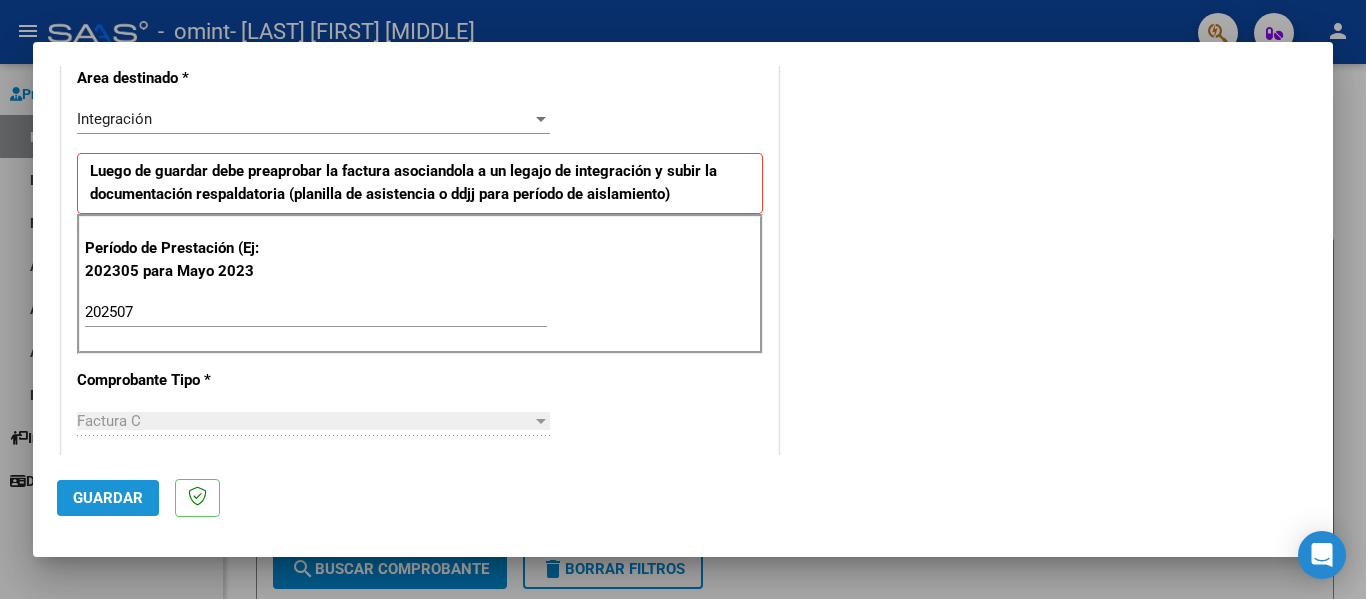 click on "Guardar" 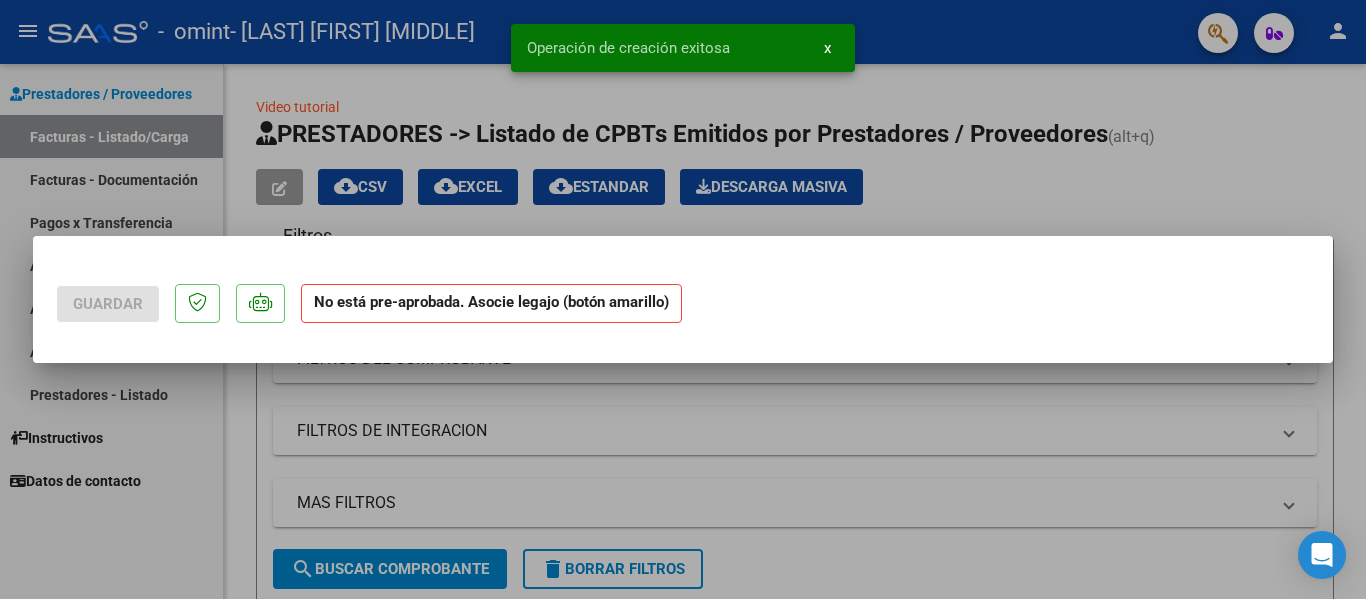 scroll, scrollTop: 0, scrollLeft: 0, axis: both 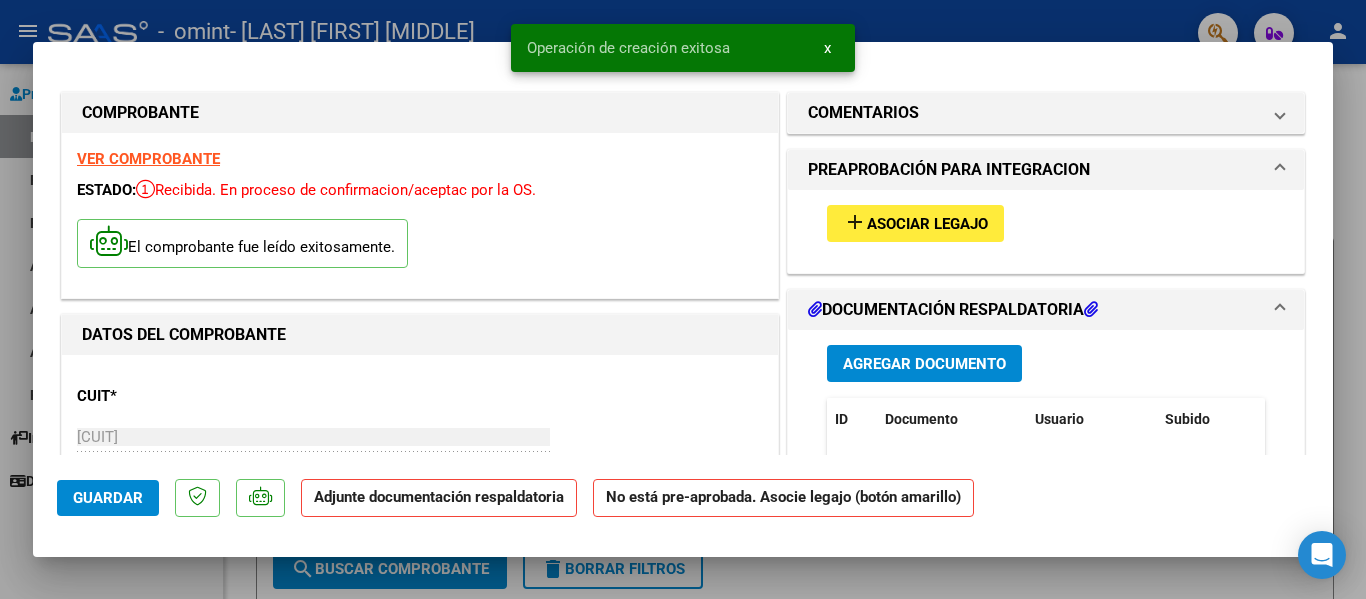 click on "Asociar Legajo" at bounding box center (927, 224) 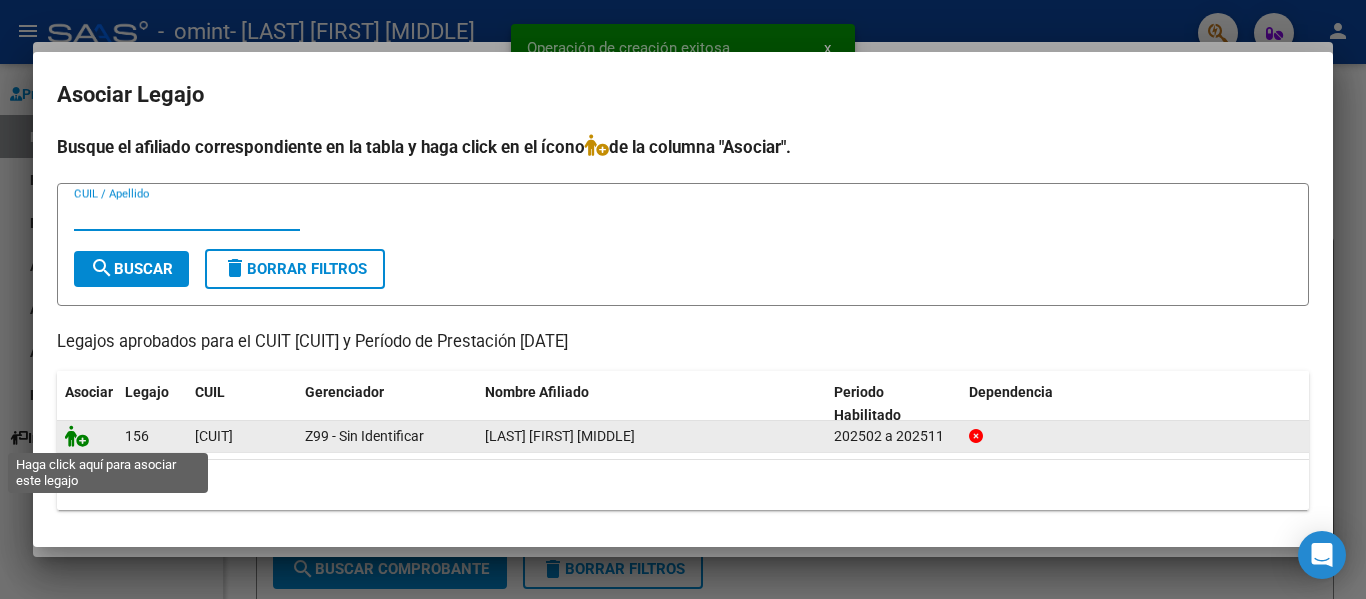 click 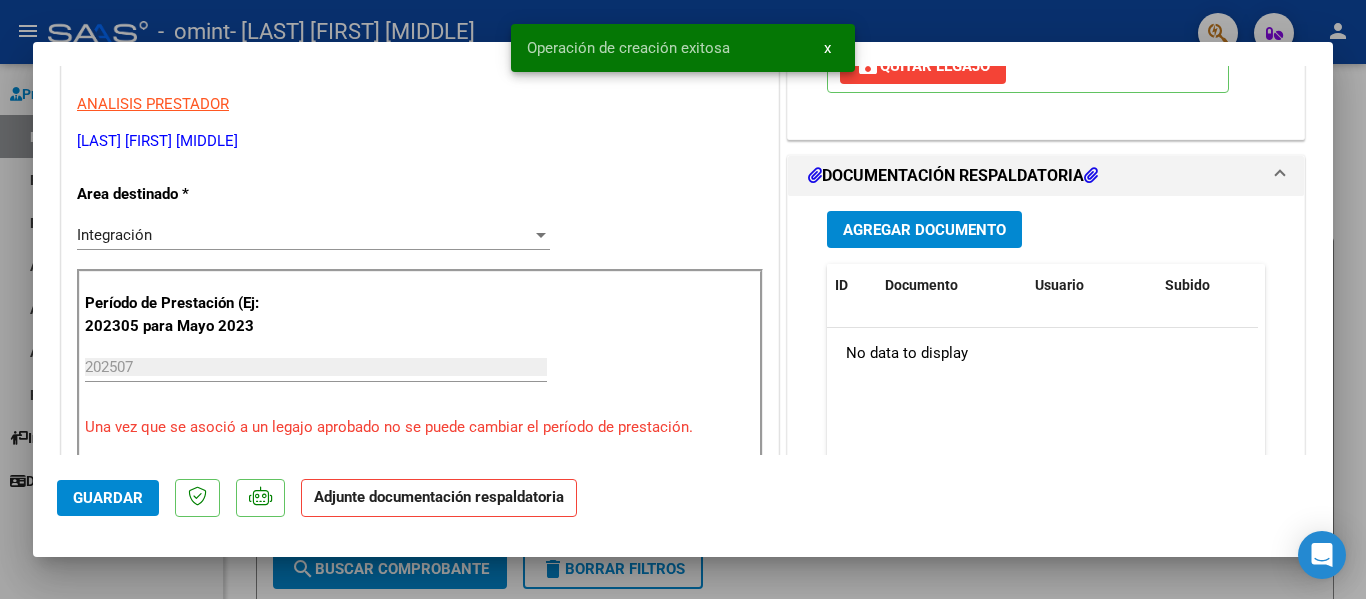 scroll, scrollTop: 400, scrollLeft: 0, axis: vertical 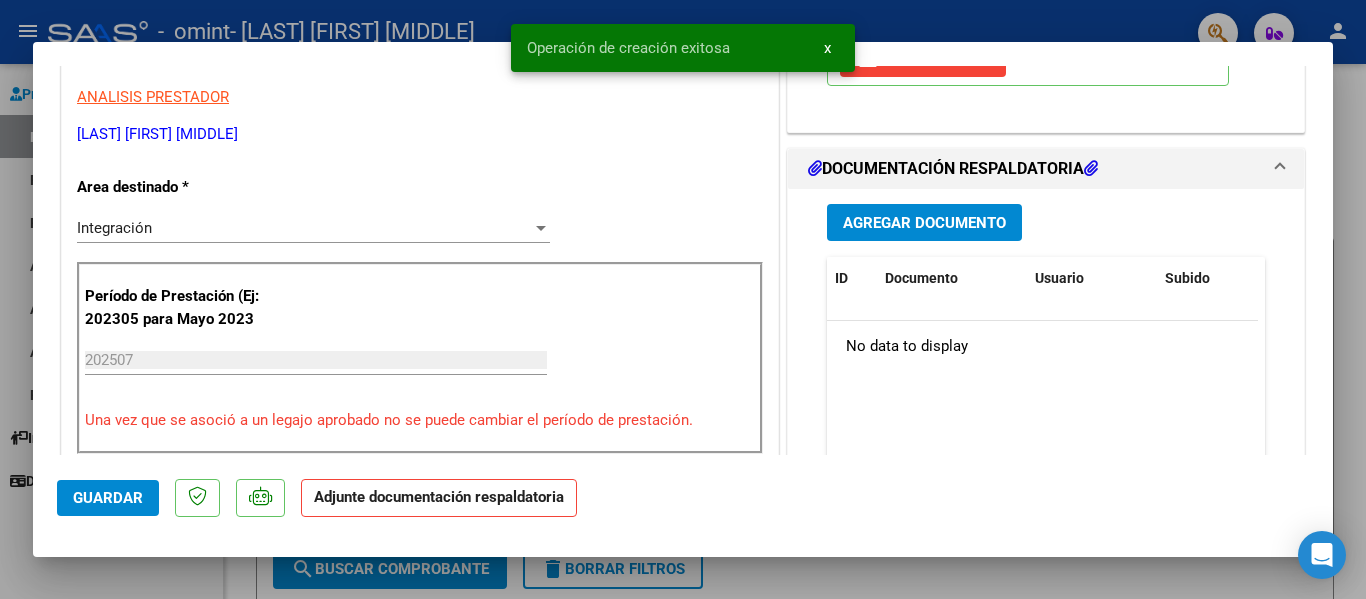 click on "Agregar Documento" at bounding box center (924, 223) 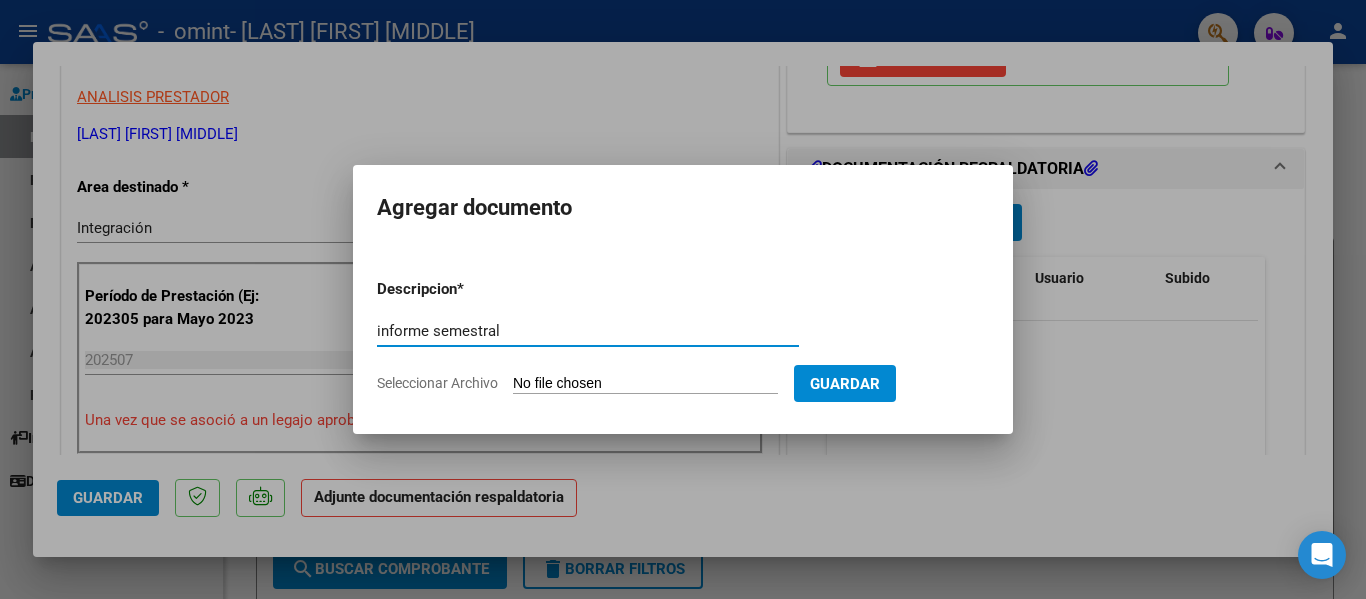type on "informe semestral" 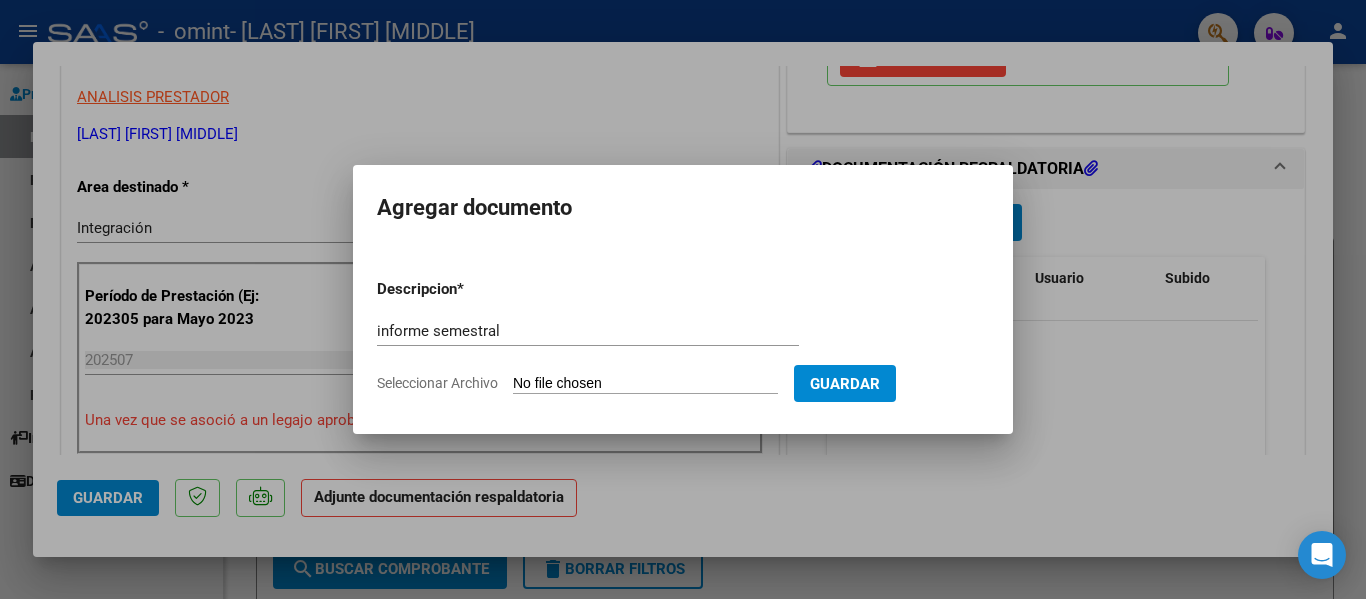 type on "C:\fakepath\BERTAINA INFORME SEMESTRAL.pdf" 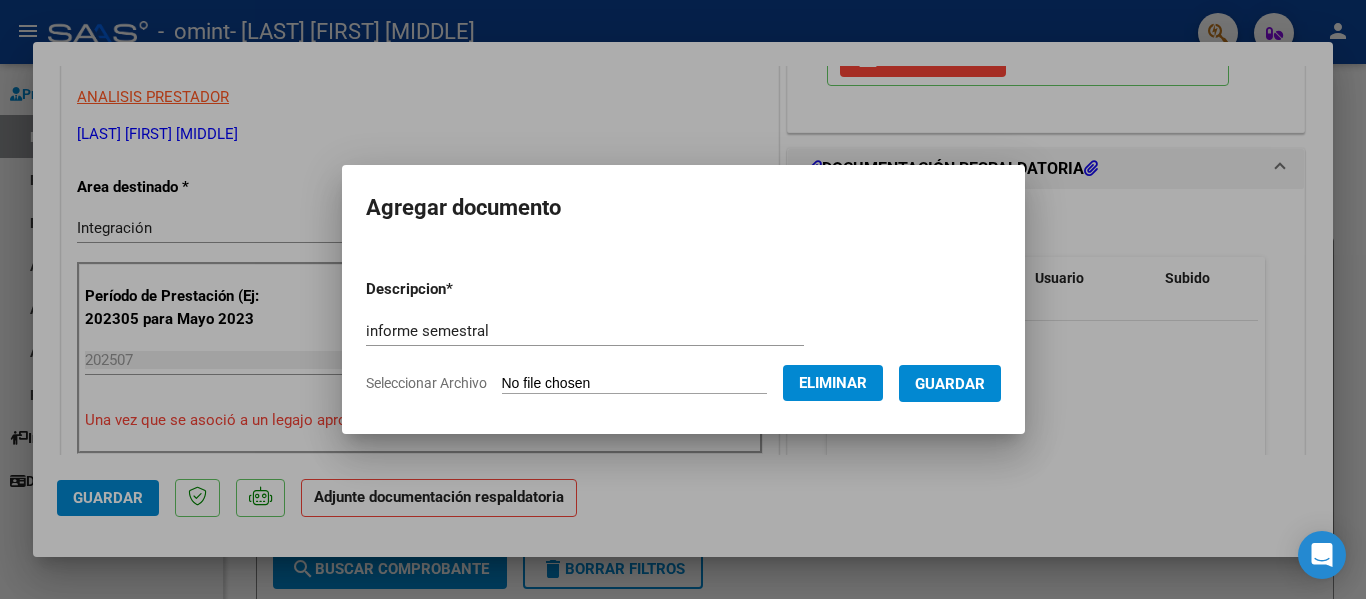 click on "Guardar" at bounding box center [950, 383] 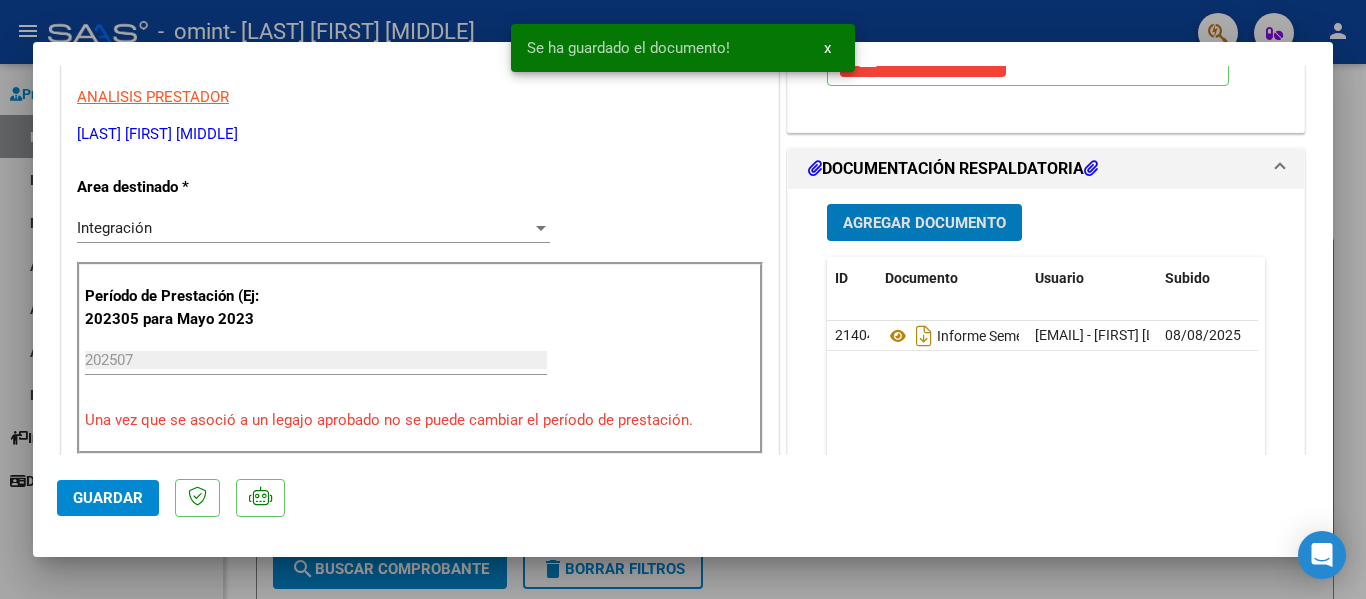 click on "Agregar Documento" at bounding box center (924, 222) 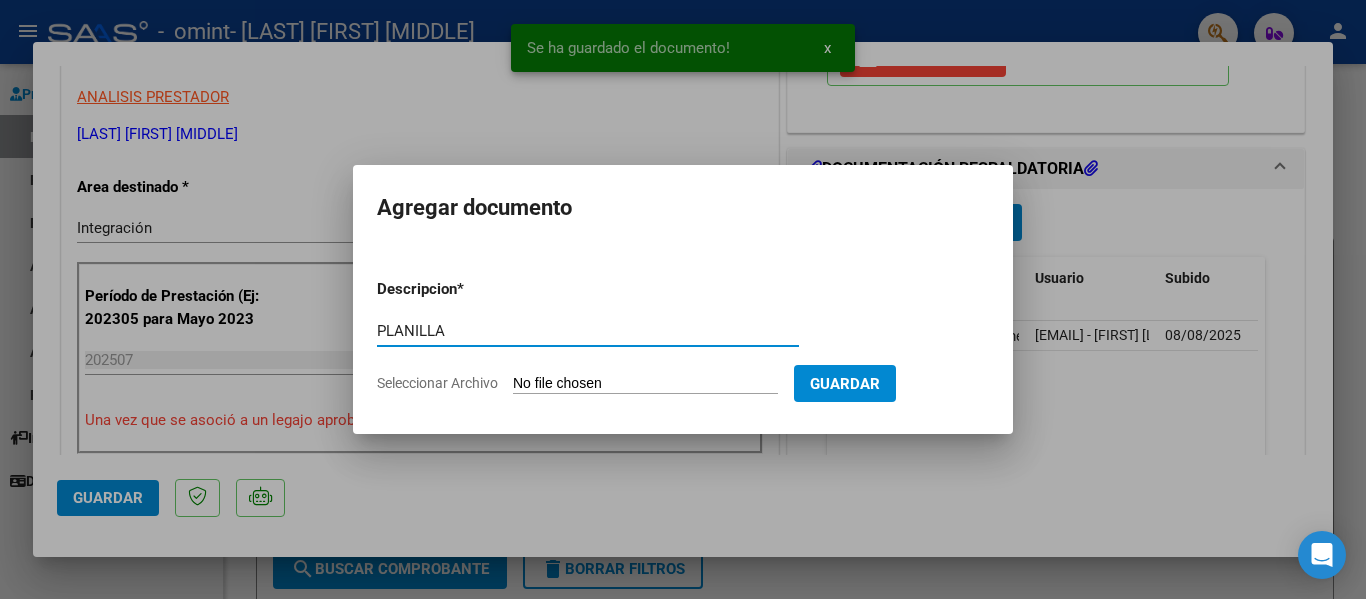 type on "PLANILLA" 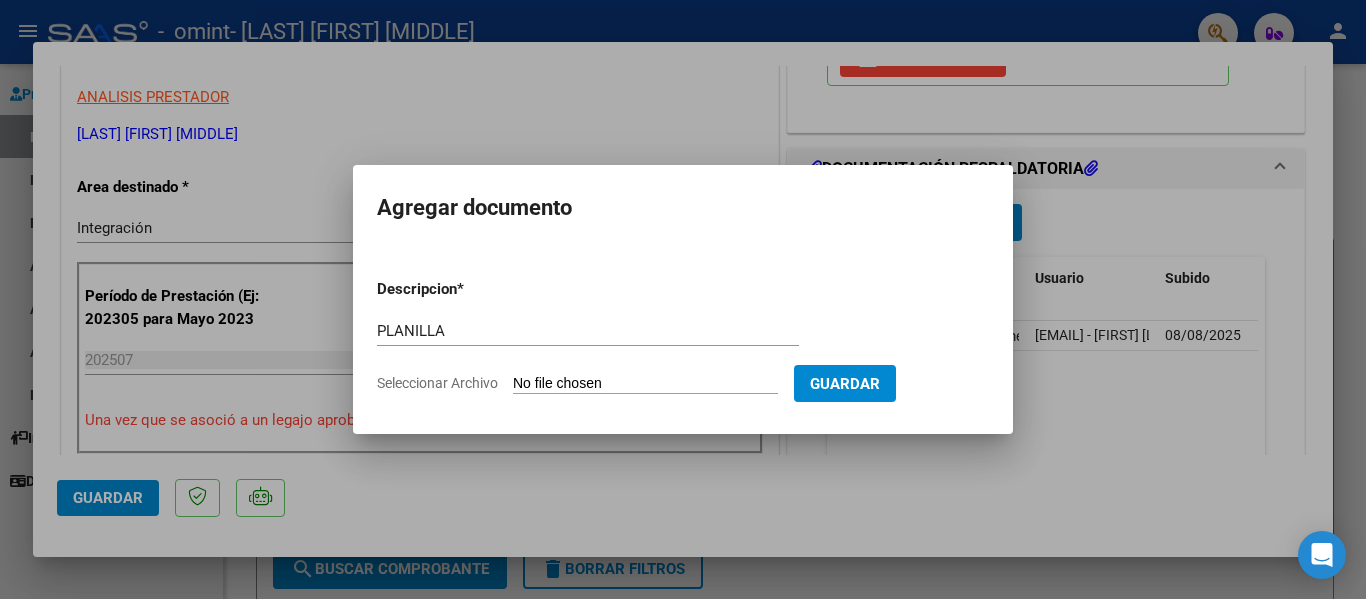 click on "Seleccionar Archivo" at bounding box center (645, 384) 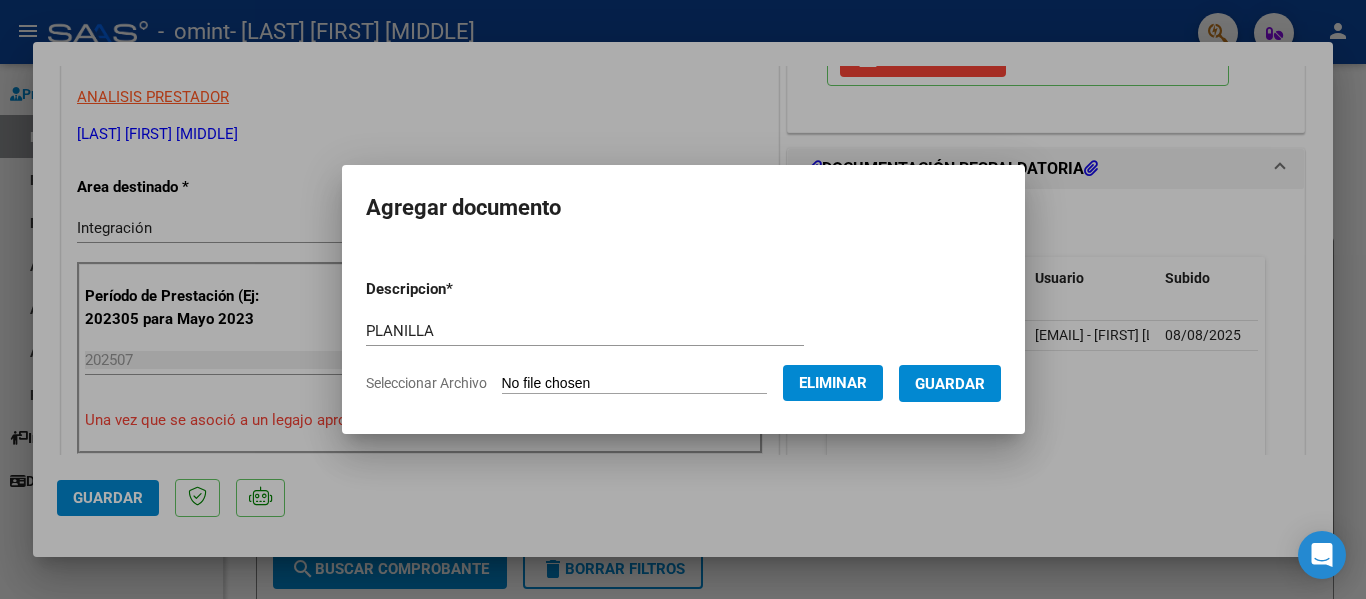 drag, startPoint x: 977, startPoint y: 391, endPoint x: 967, endPoint y: 397, distance: 11.661903 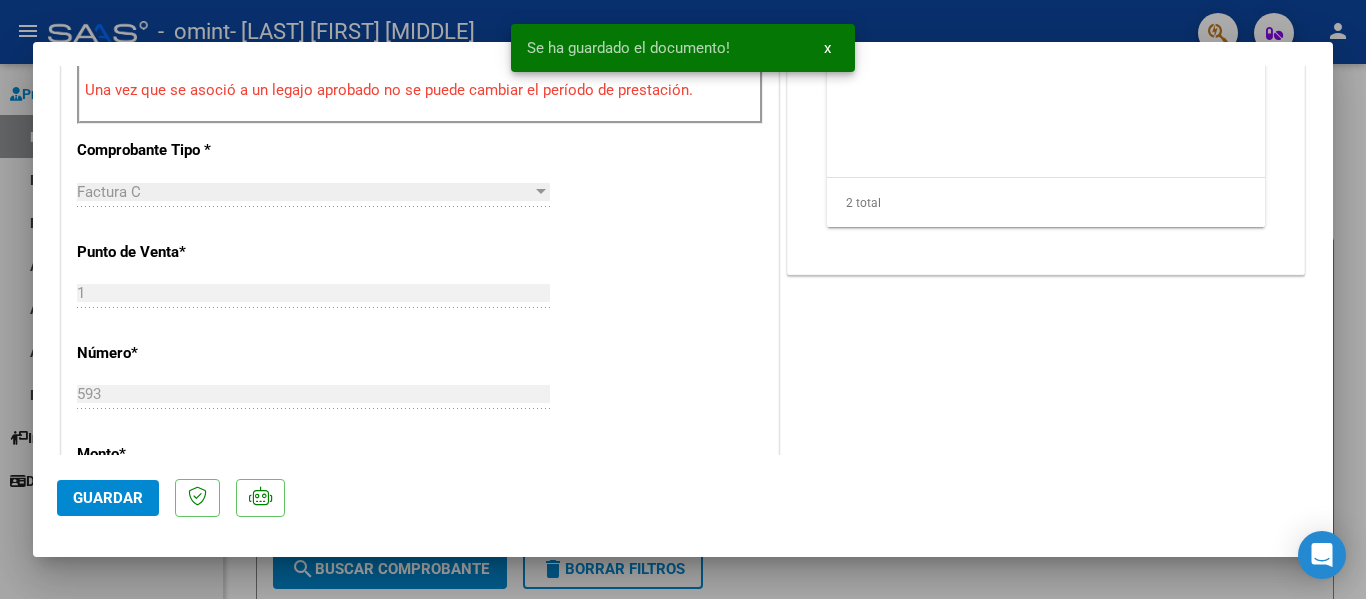 scroll, scrollTop: 1000, scrollLeft: 0, axis: vertical 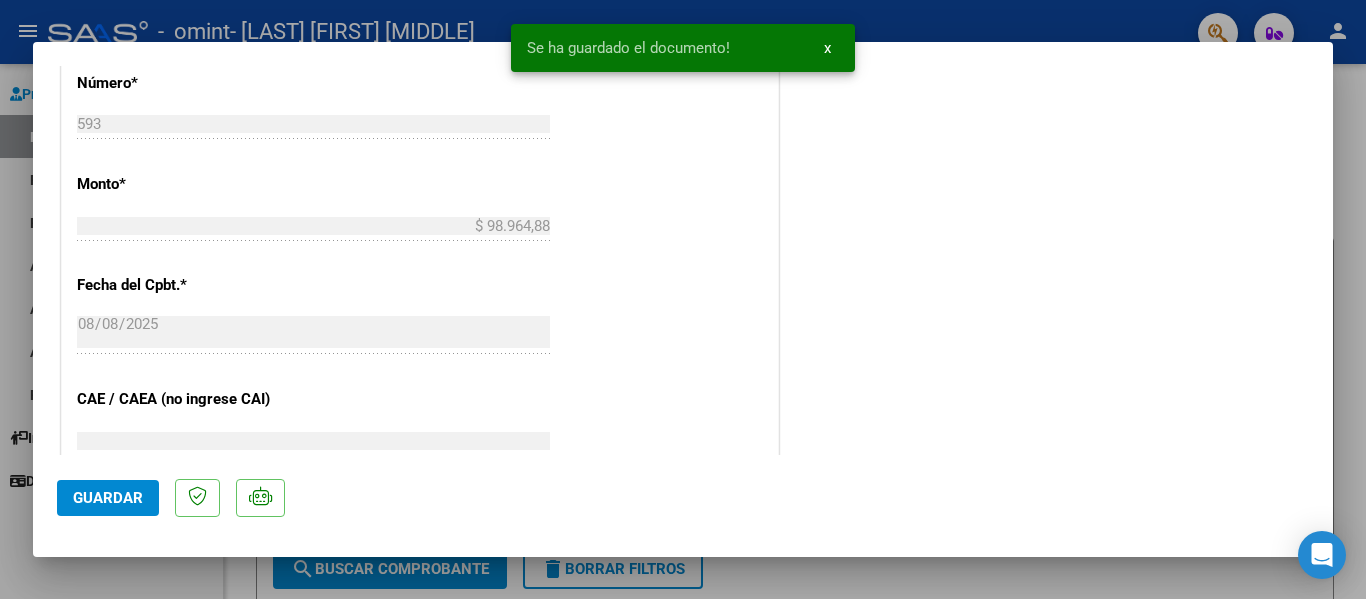 click on "Guardar" 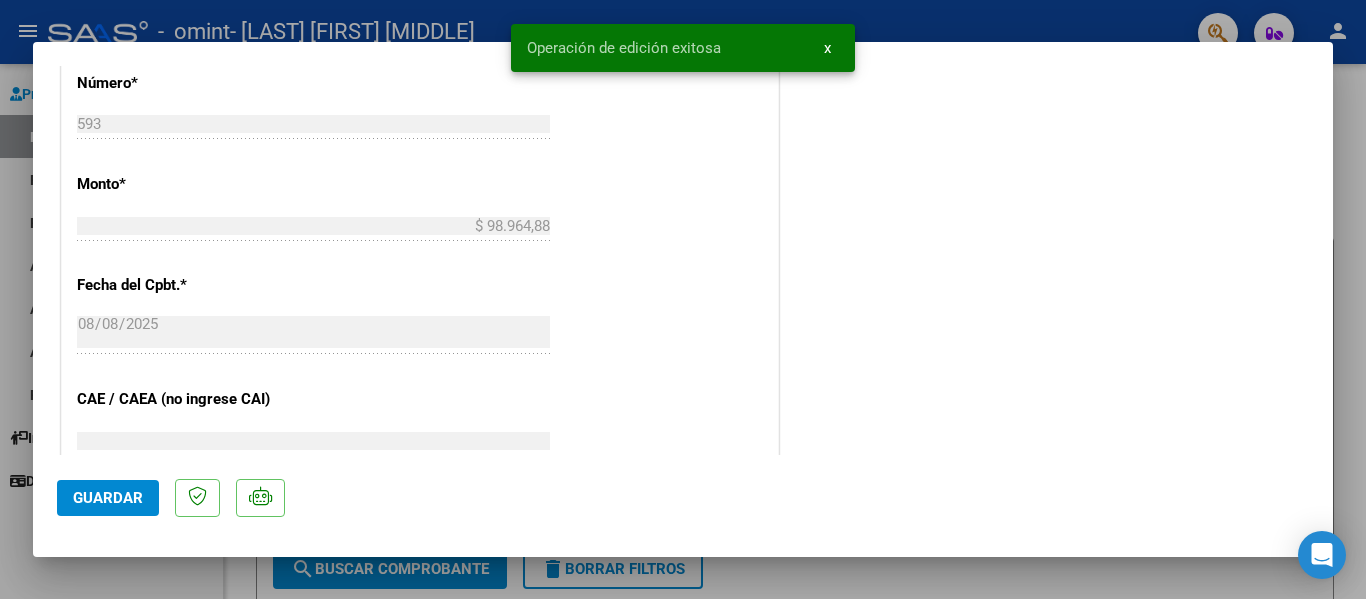 click at bounding box center (683, 299) 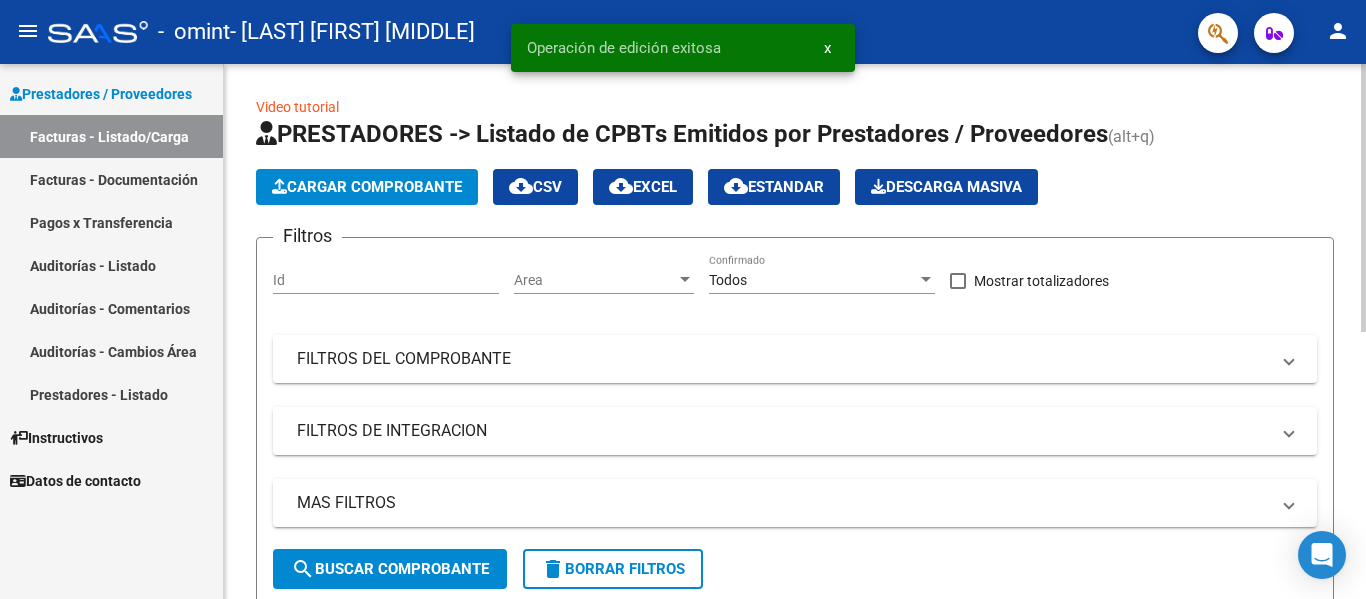 click on "Cargar Comprobante" 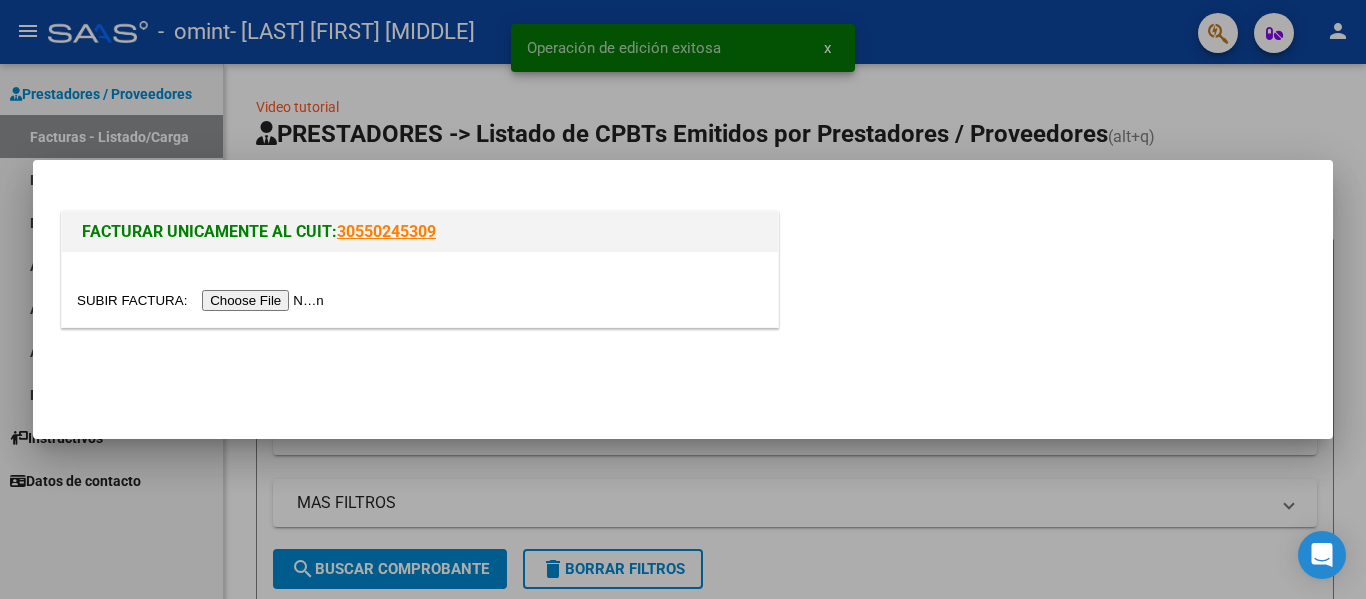 click at bounding box center [203, 300] 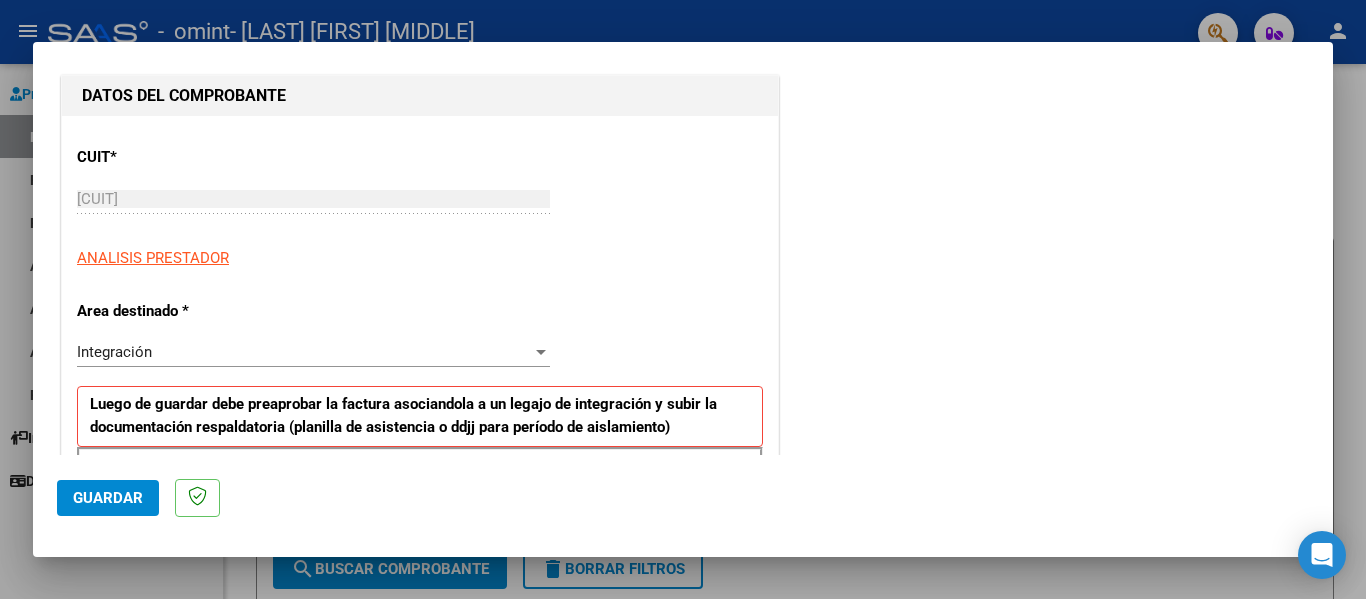 scroll, scrollTop: 500, scrollLeft: 0, axis: vertical 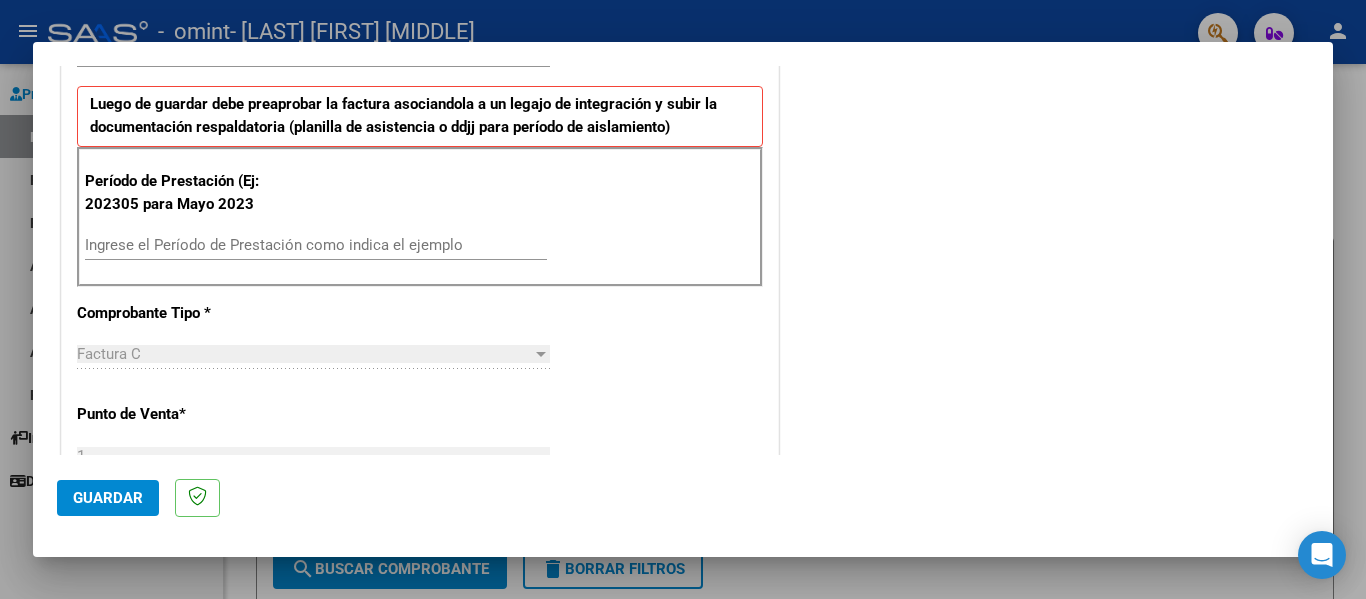 click on "Ingrese el Período de Prestación como indica el ejemplo" at bounding box center (316, 245) 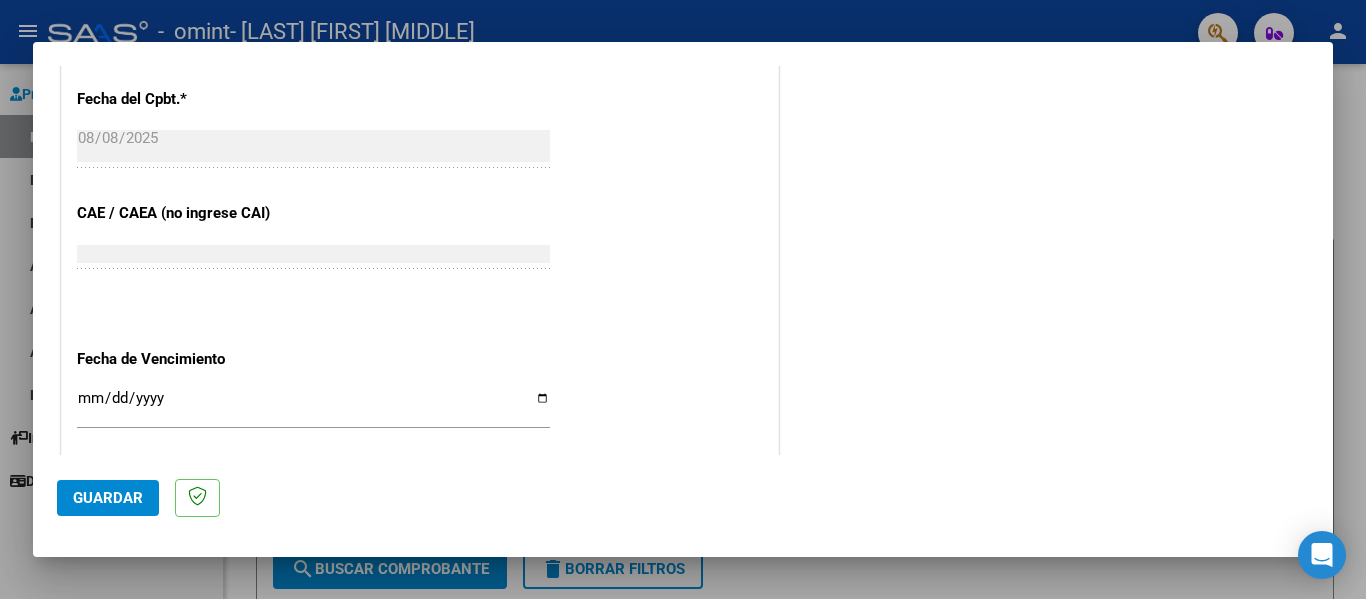 scroll, scrollTop: 1300, scrollLeft: 0, axis: vertical 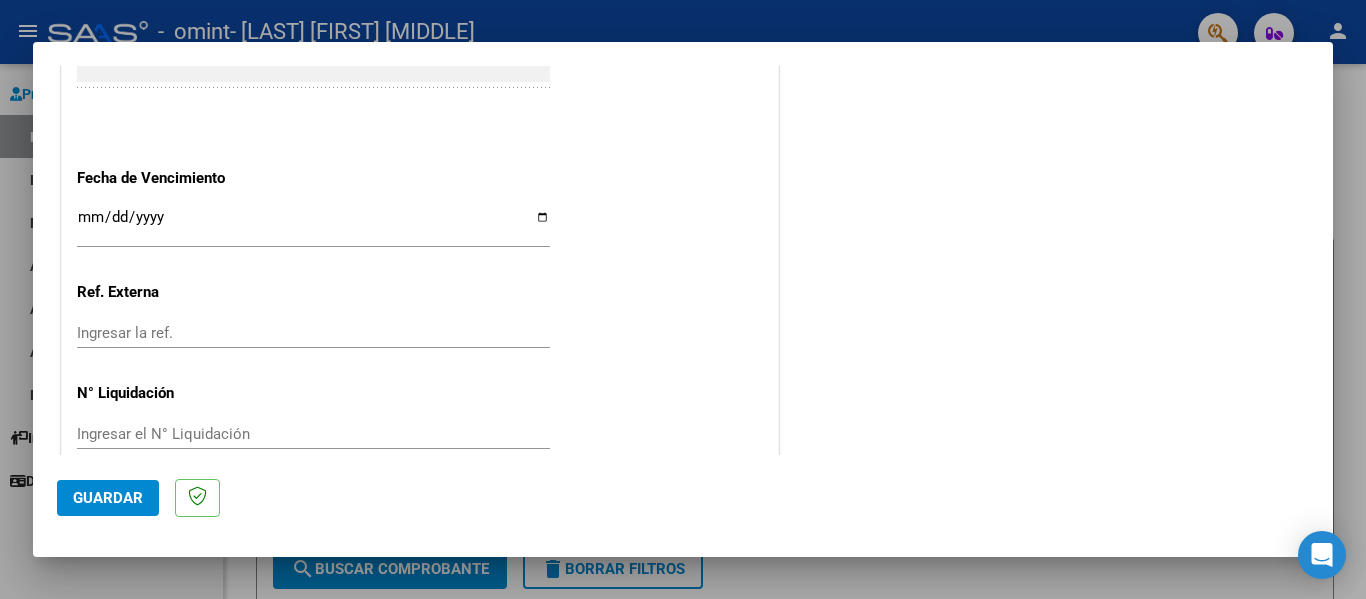 type on "202507" 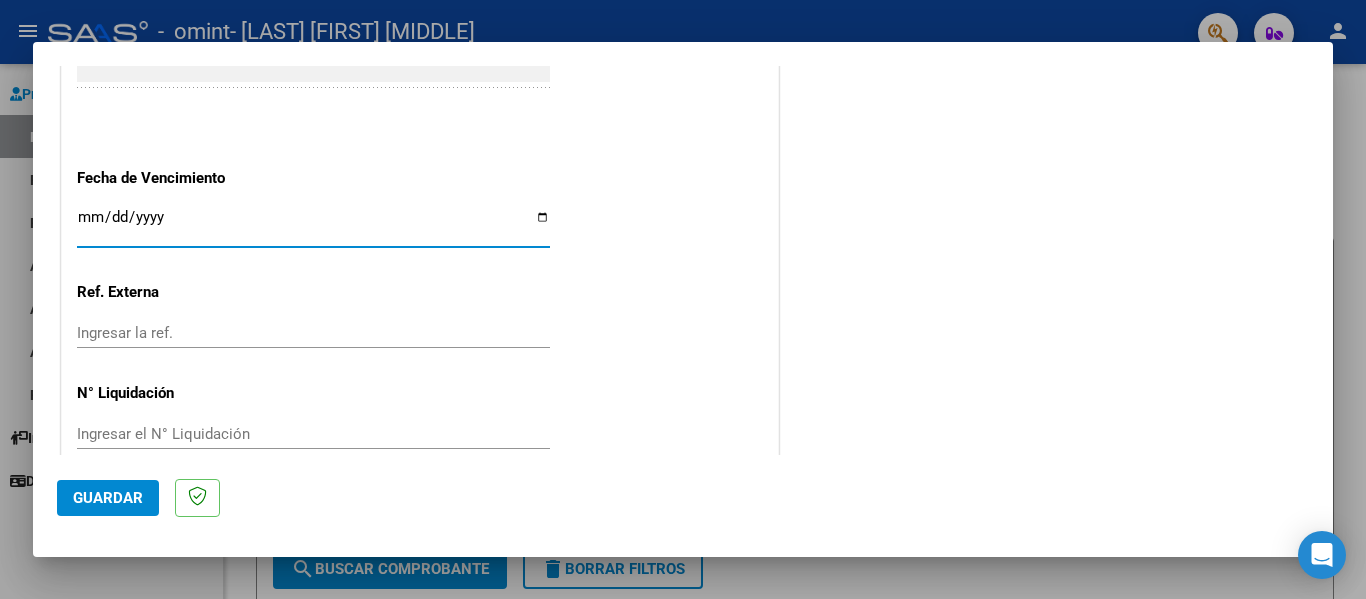 click on "Ingresar la fecha" at bounding box center [313, 225] 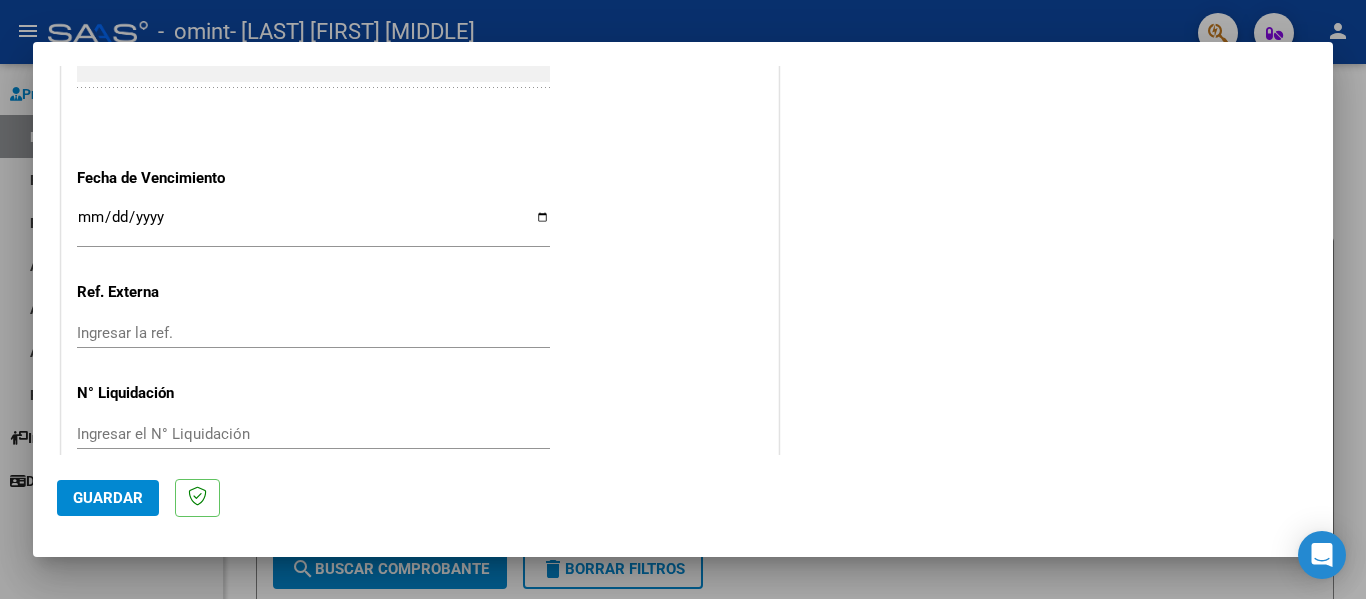 click on "Ingresar la fecha" 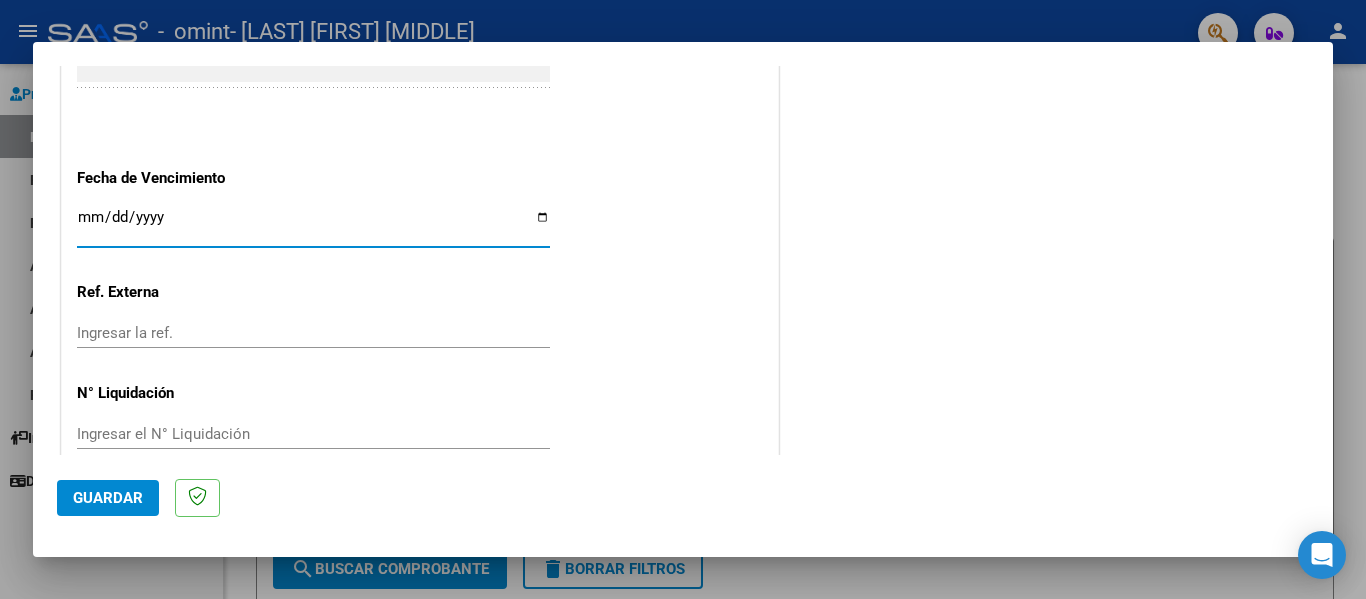 click on "Ingresar la fecha" at bounding box center (313, 225) 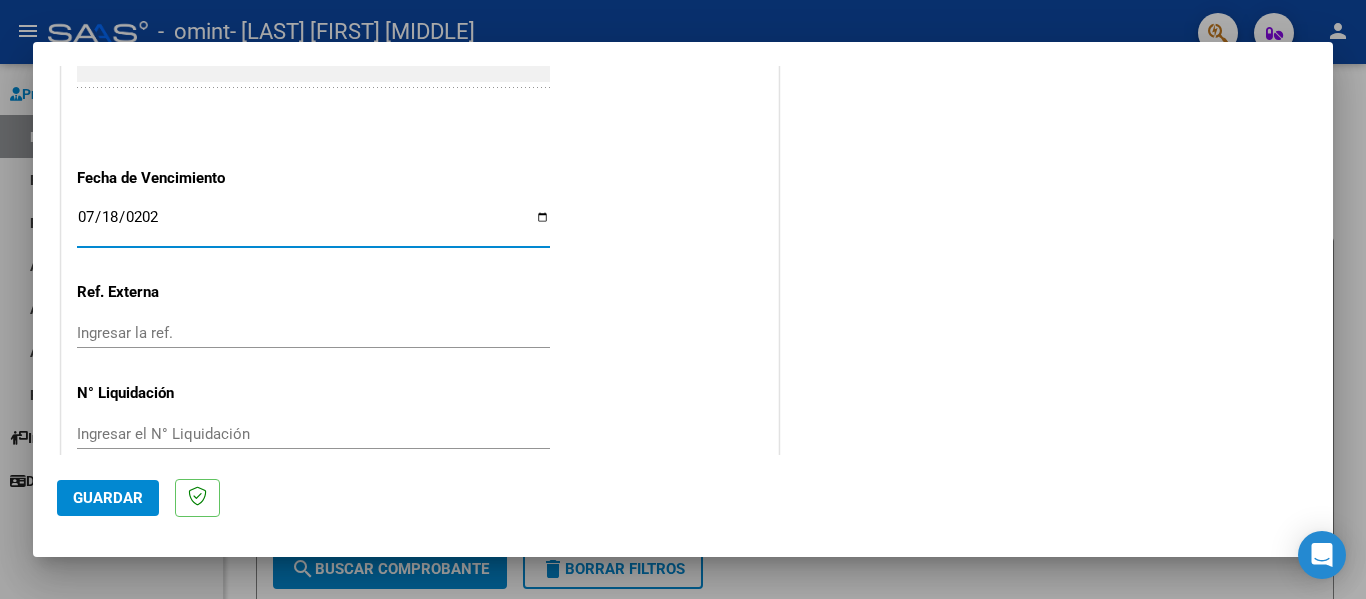 type on "2025-07-18" 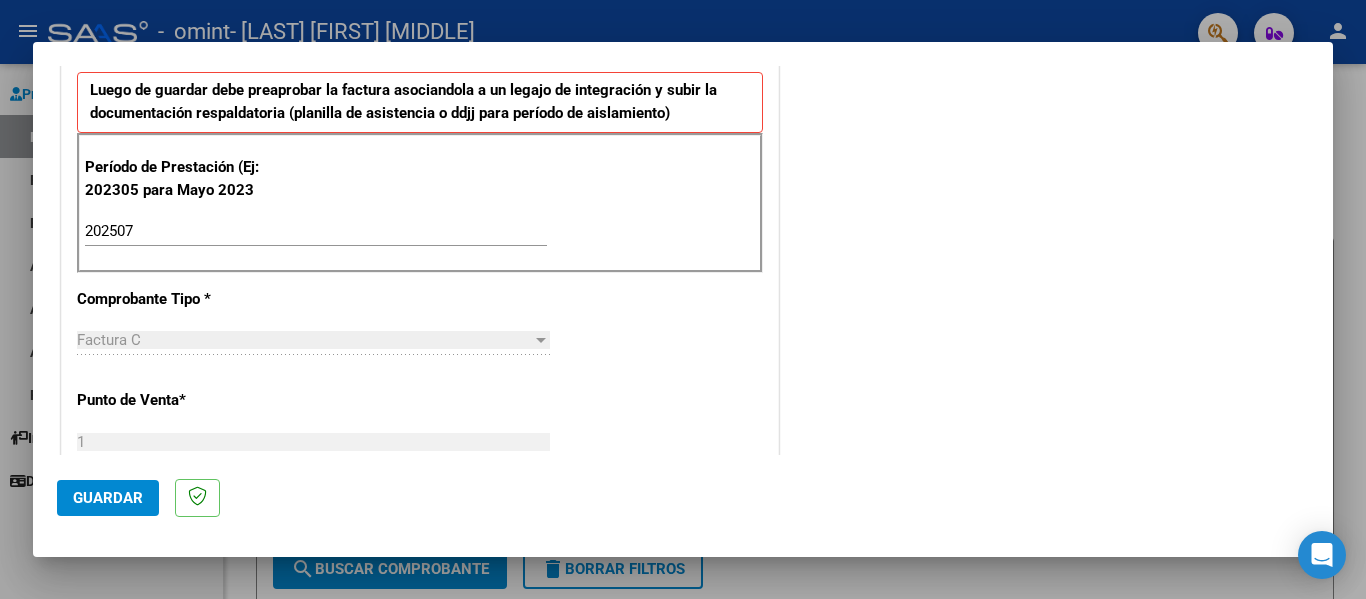 scroll, scrollTop: 433, scrollLeft: 0, axis: vertical 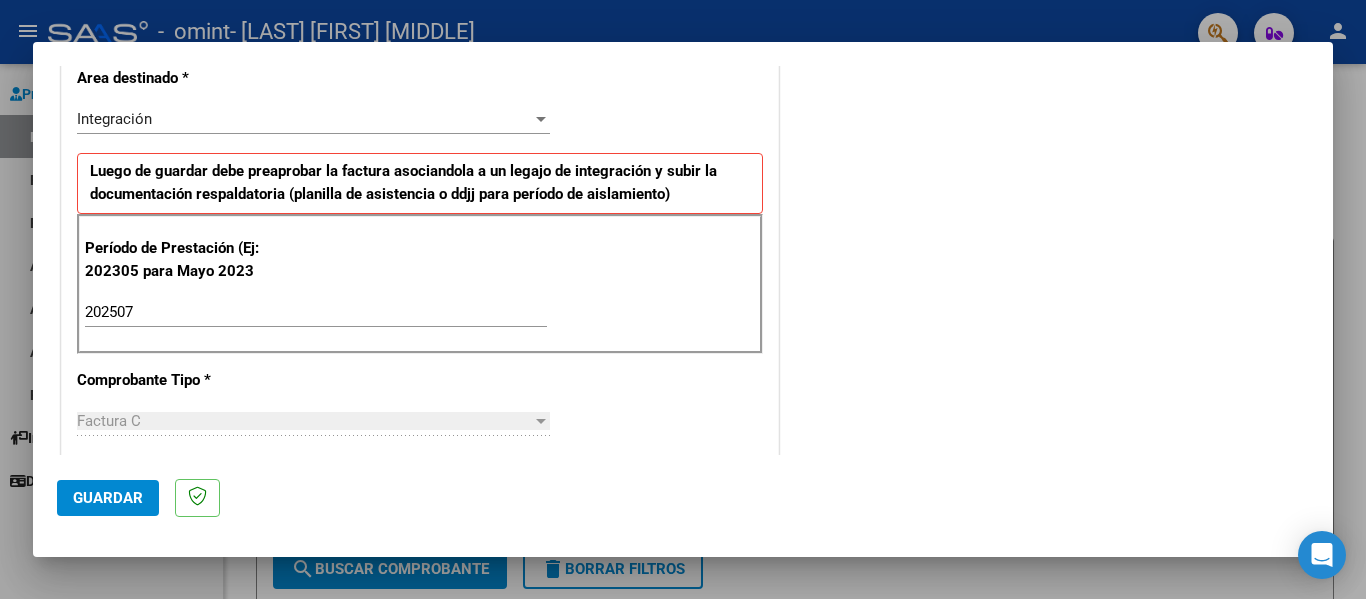 click on "Guardar" 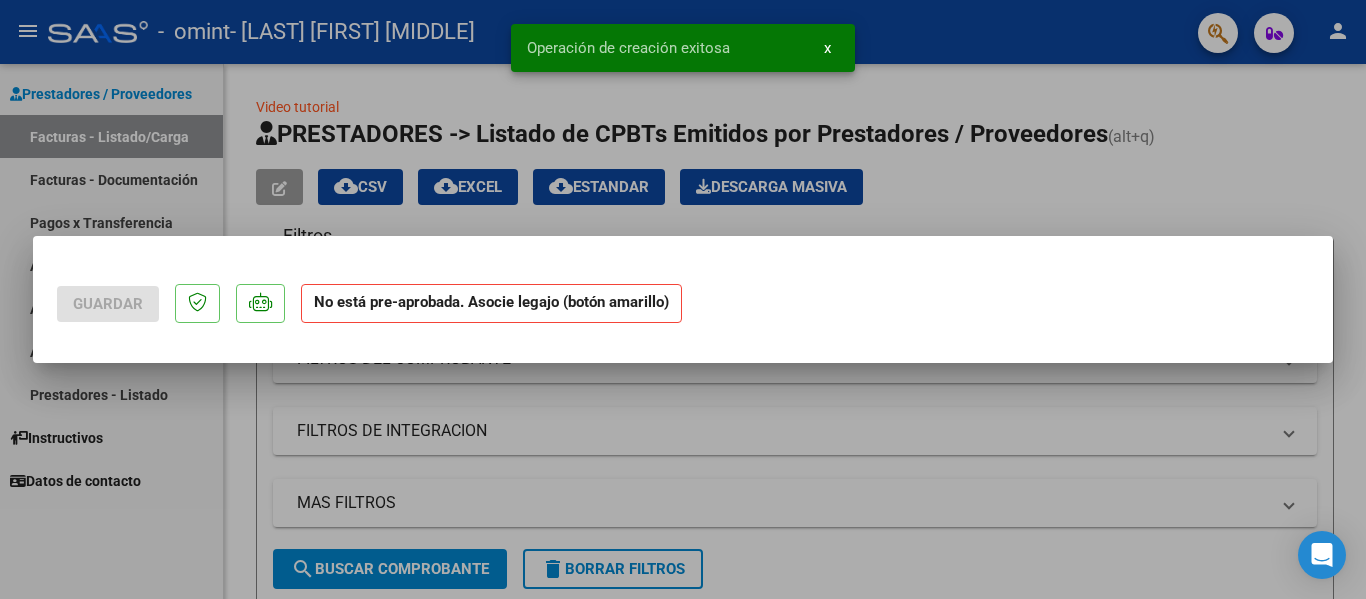 scroll, scrollTop: 0, scrollLeft: 0, axis: both 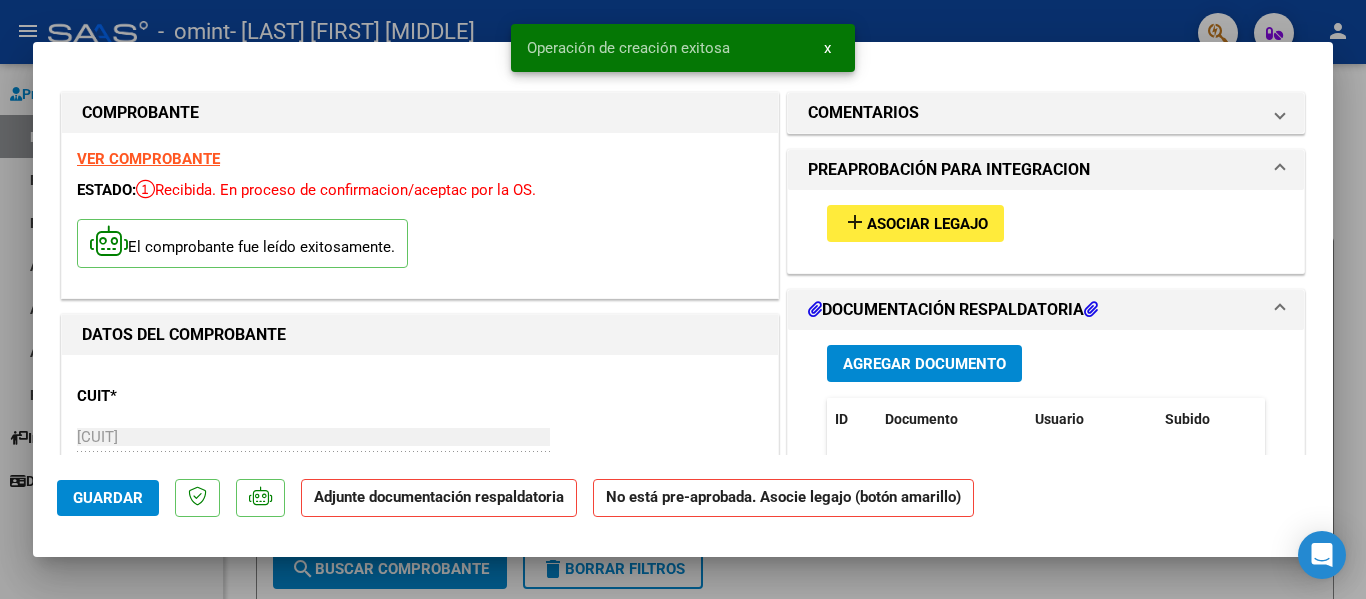 click on "Asociar Legajo" at bounding box center [927, 224] 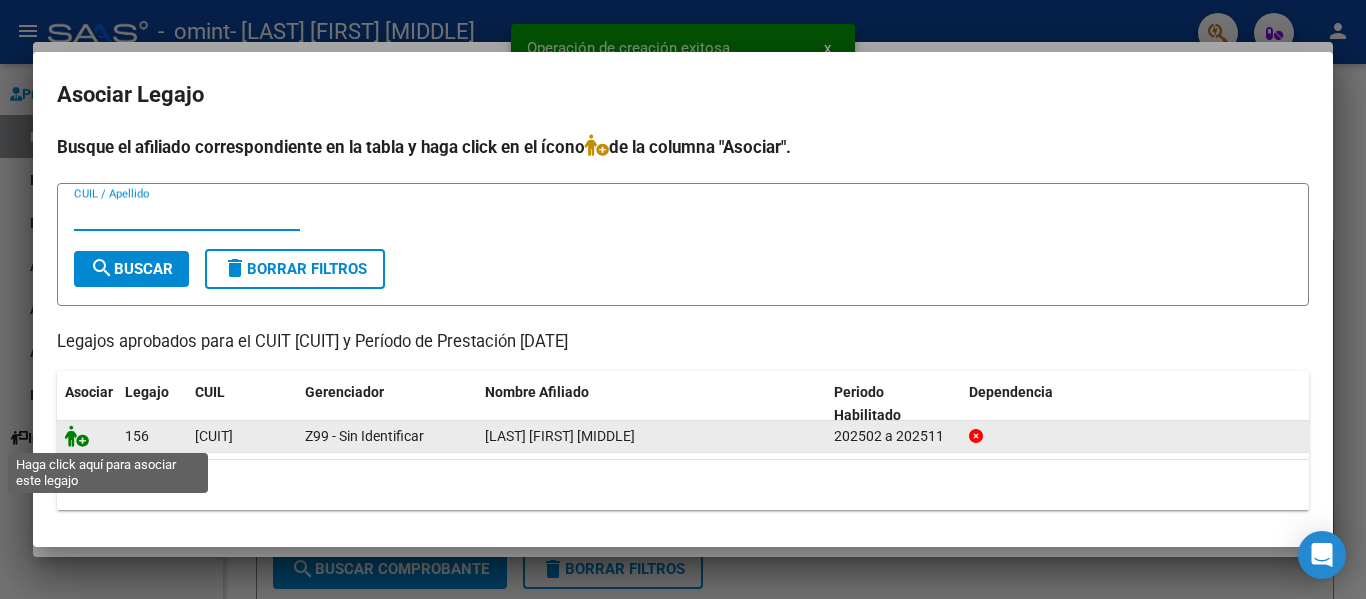 drag, startPoint x: 82, startPoint y: 439, endPoint x: 105, endPoint y: 434, distance: 23.537205 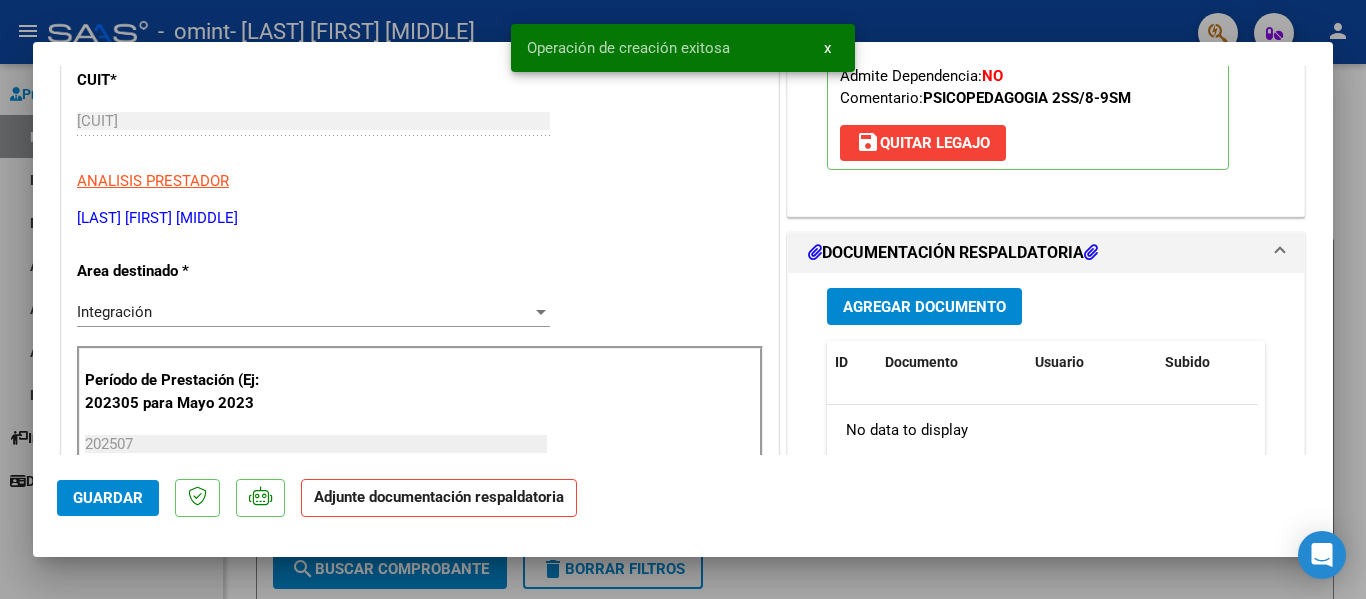 scroll, scrollTop: 500, scrollLeft: 0, axis: vertical 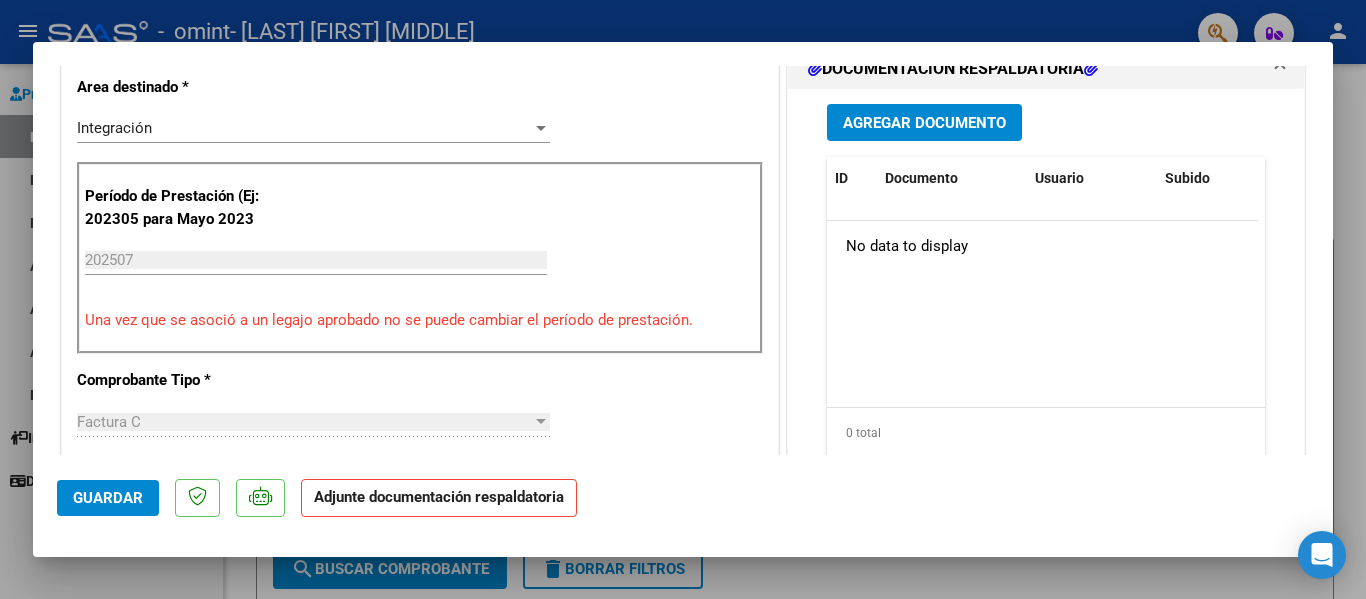 click on "Agregar Documento" at bounding box center (924, 123) 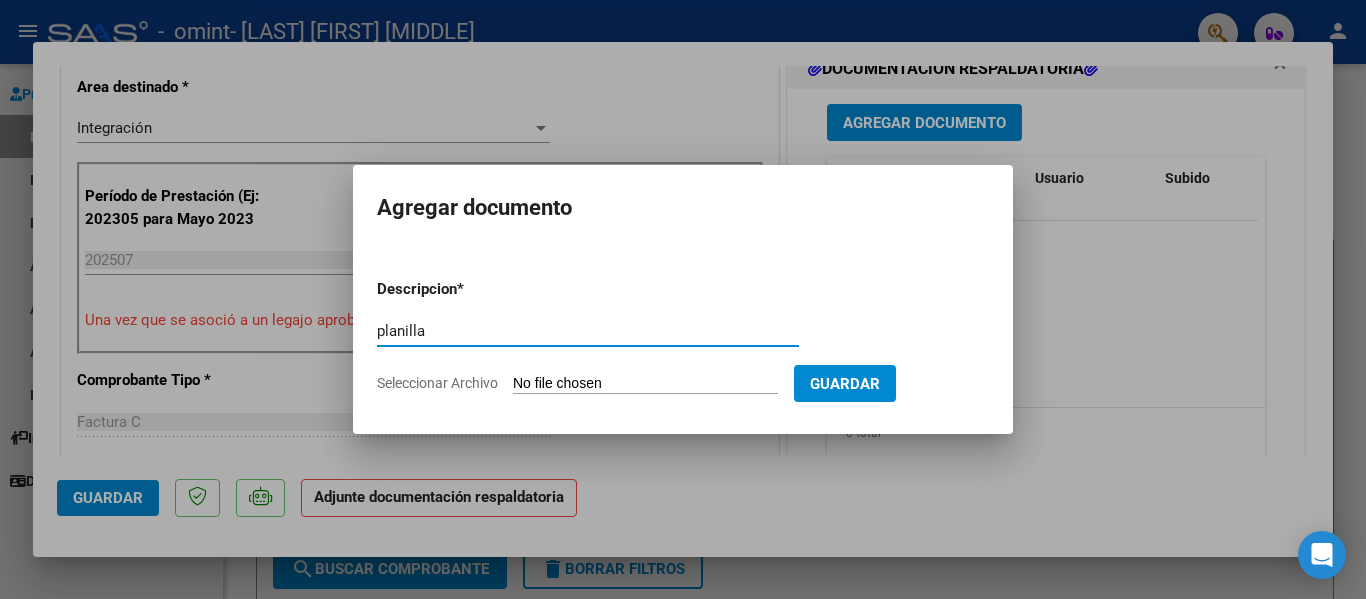 type on "planilla" 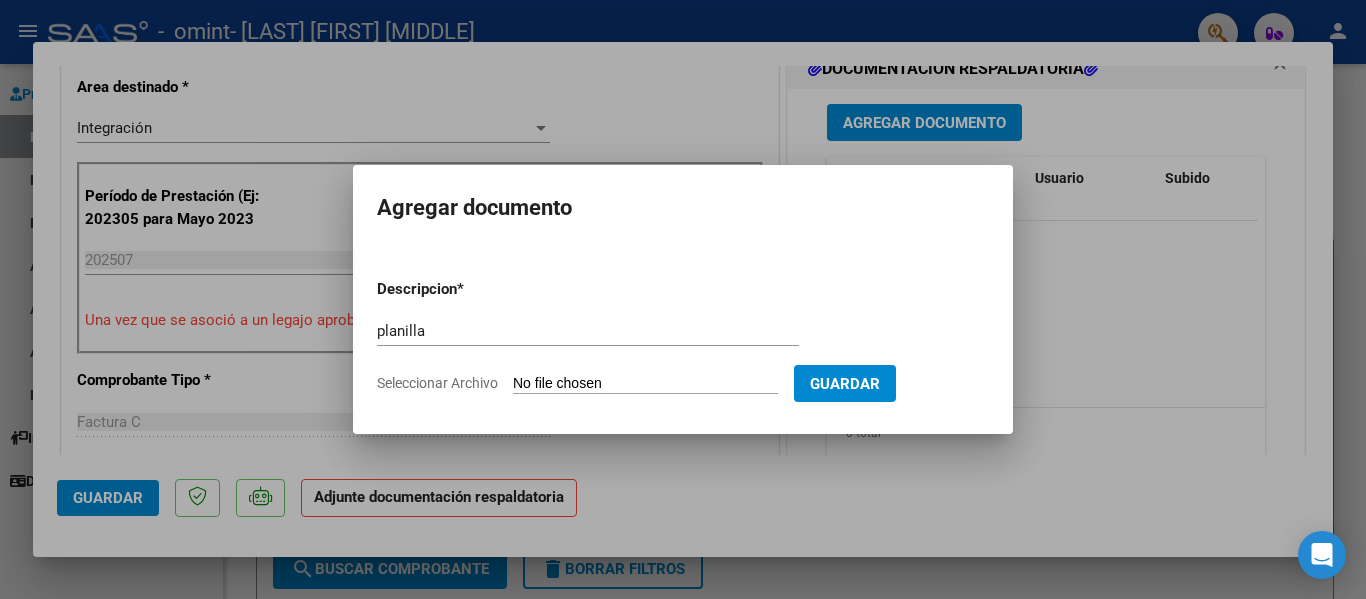 type on "C:\fakepath\Julio. Benjamin b.pdf" 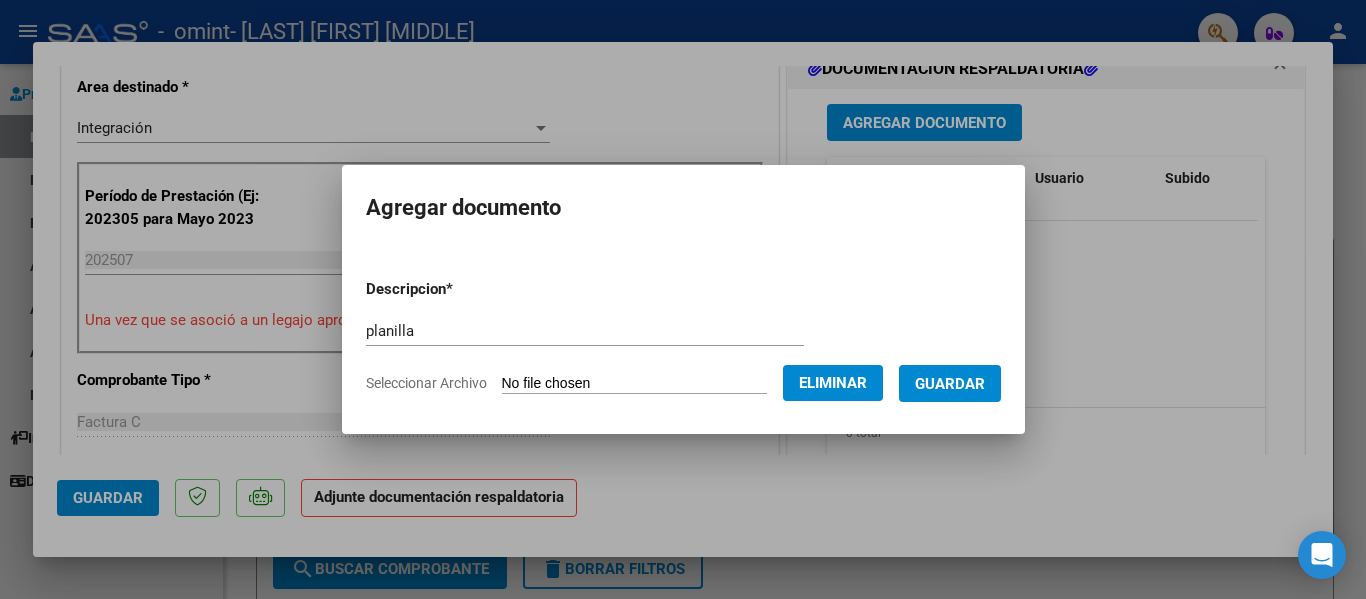 click on "Guardar" at bounding box center (950, 384) 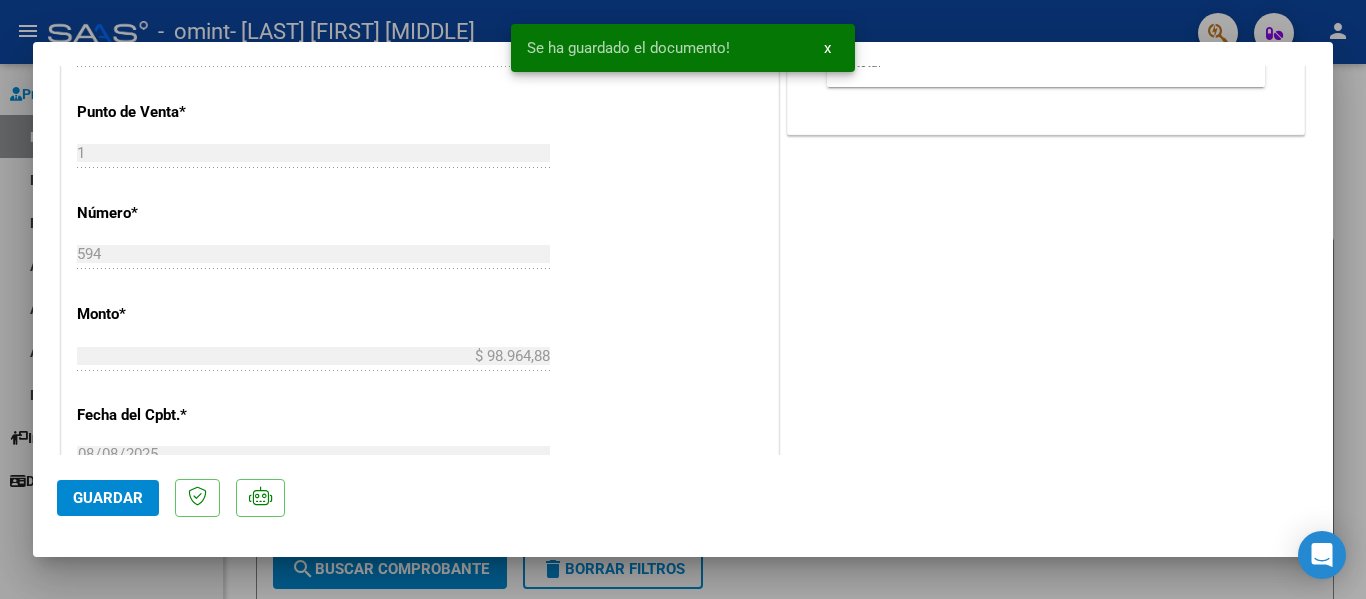scroll, scrollTop: 1100, scrollLeft: 0, axis: vertical 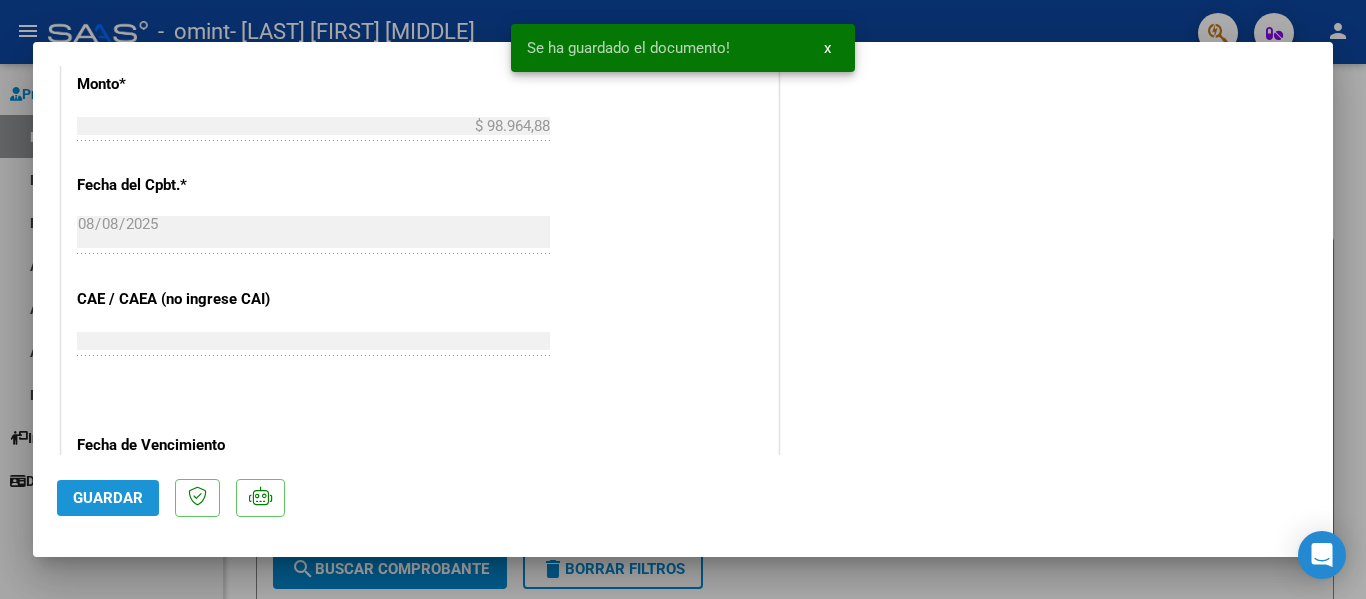 click on "Guardar" 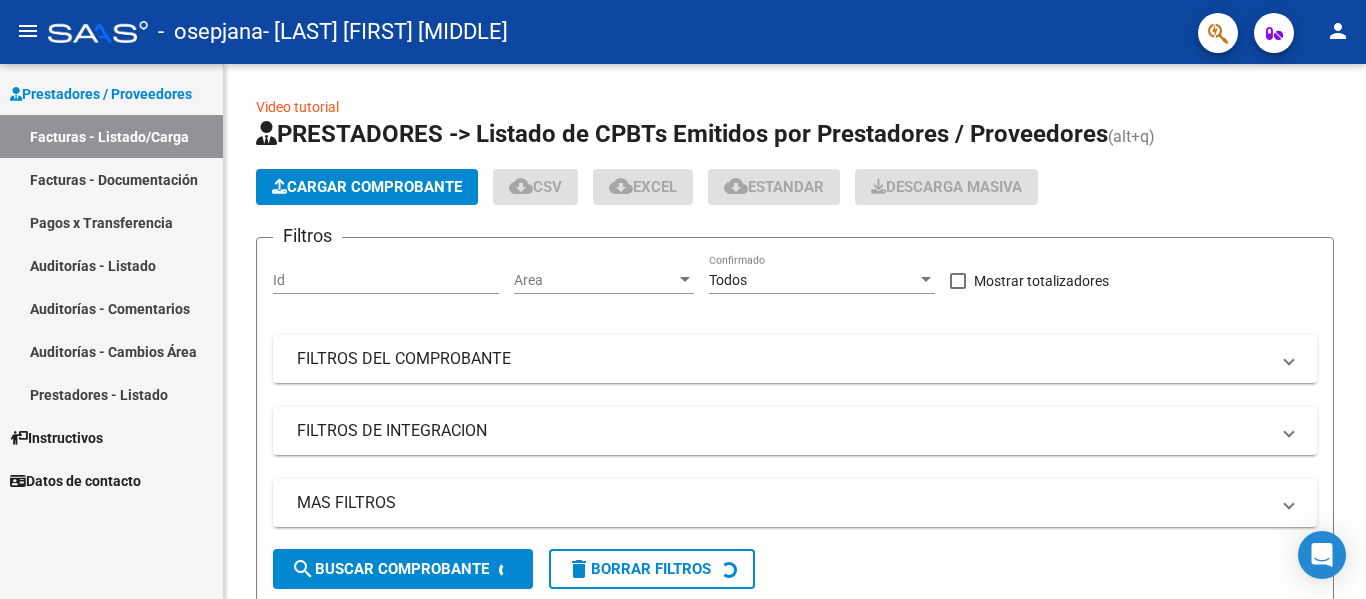 scroll, scrollTop: 0, scrollLeft: 0, axis: both 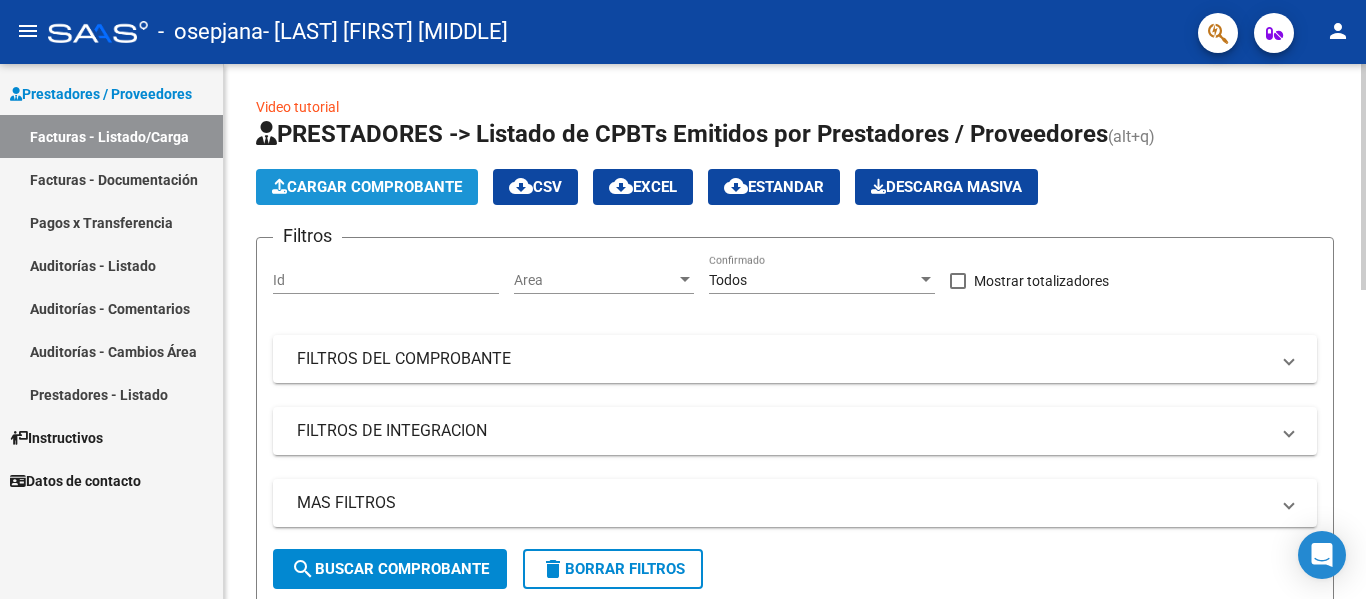 click on "Cargar Comprobante" 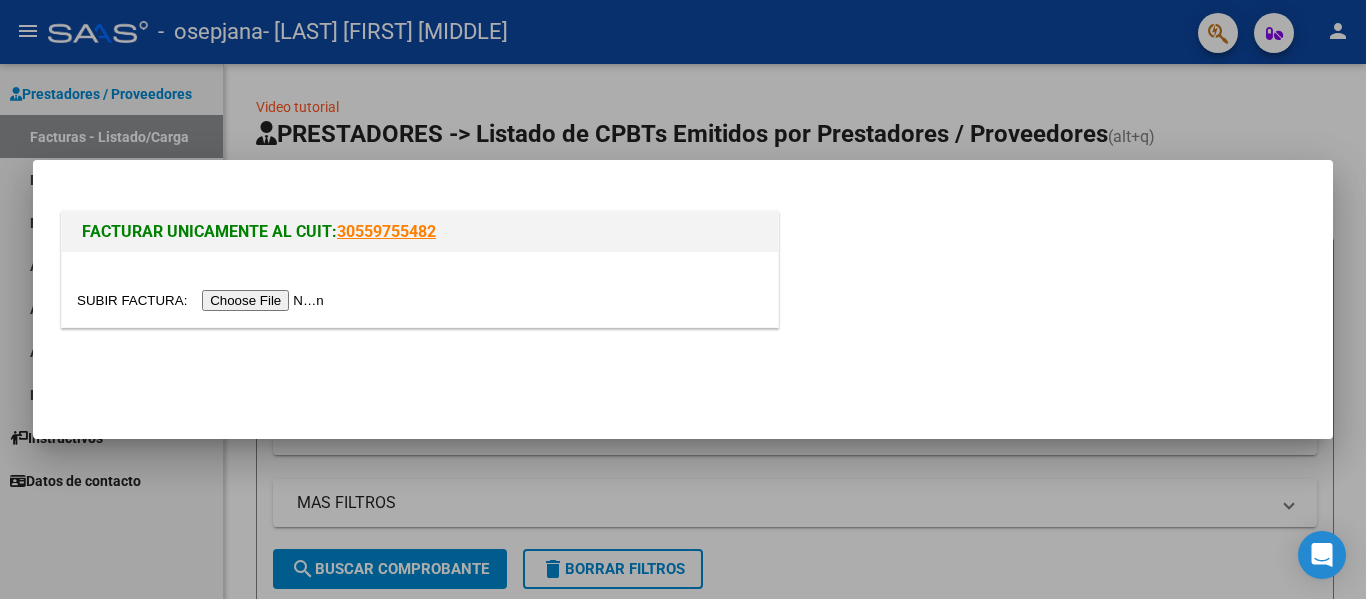 click at bounding box center (203, 300) 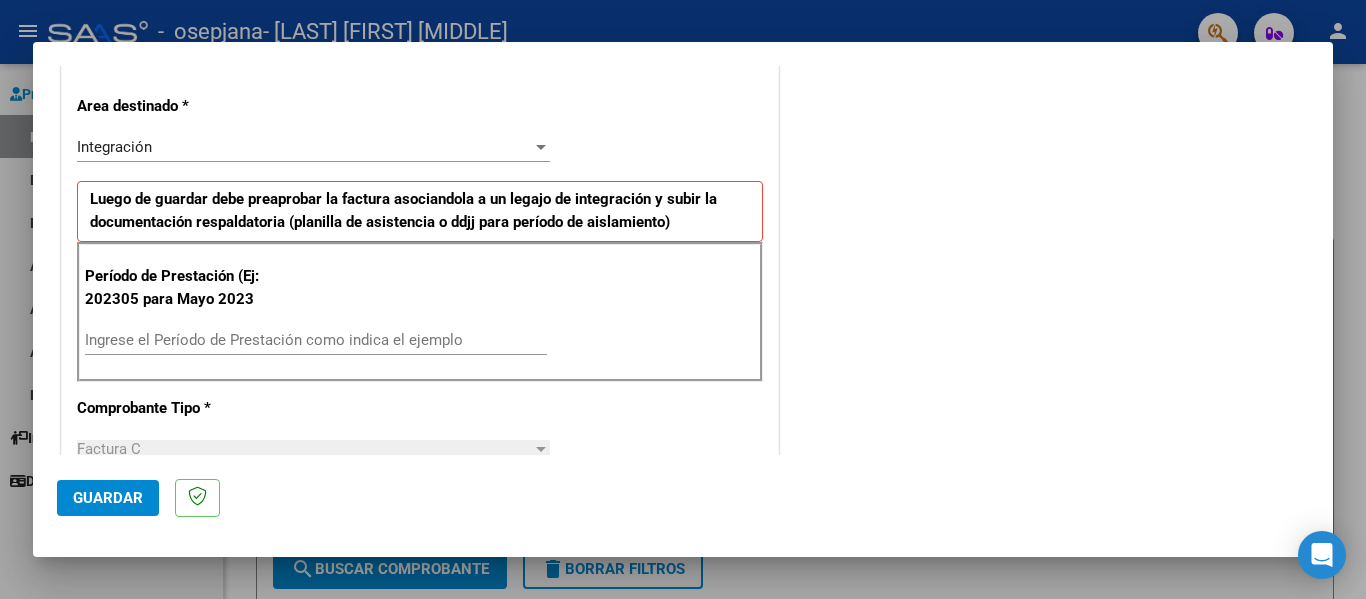 scroll, scrollTop: 400, scrollLeft: 0, axis: vertical 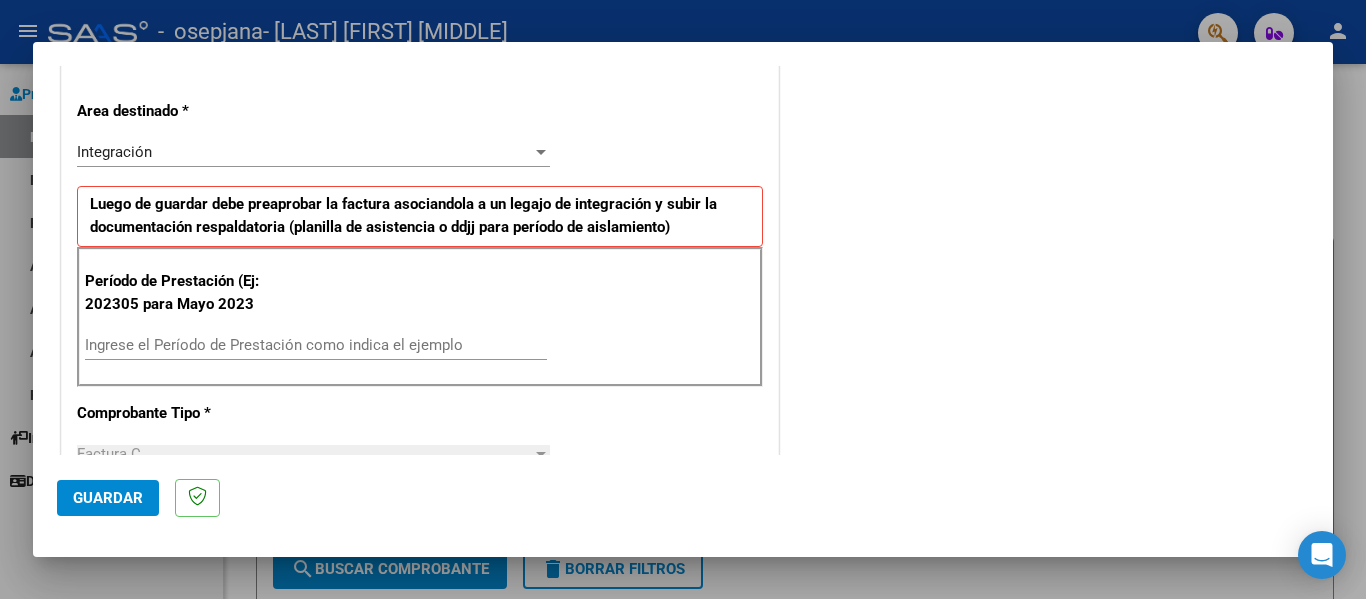 click on "Ingrese el Período de Prestación como indica el ejemplo" at bounding box center [316, 345] 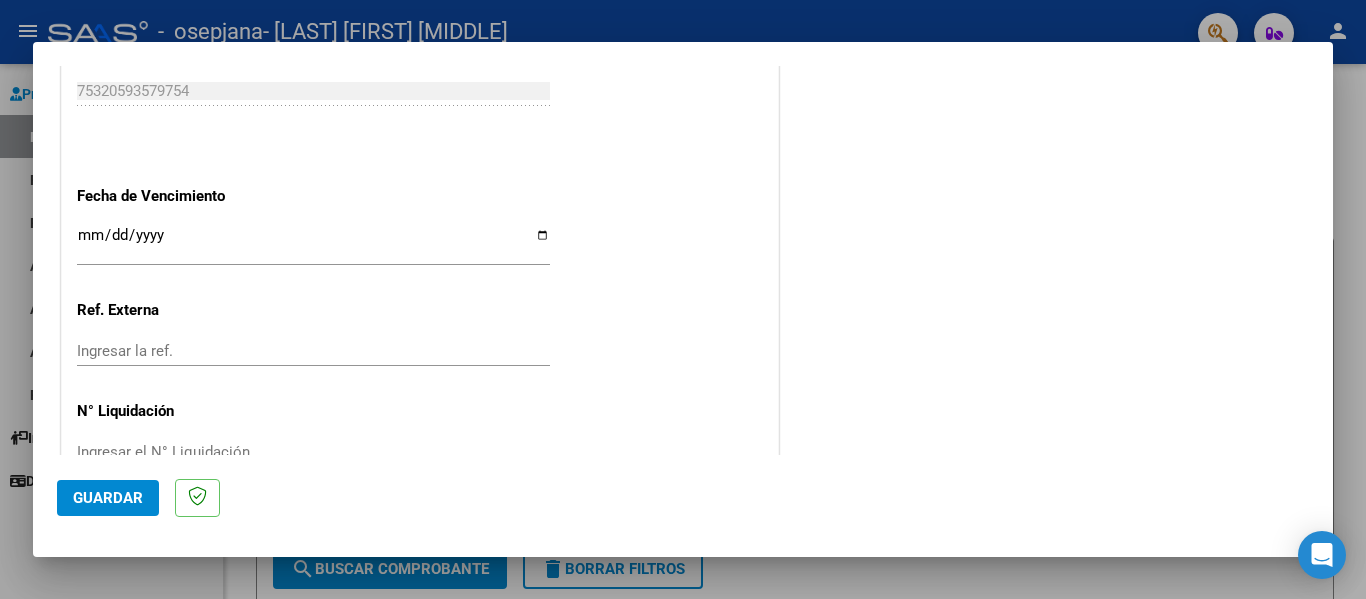 scroll, scrollTop: 1300, scrollLeft: 0, axis: vertical 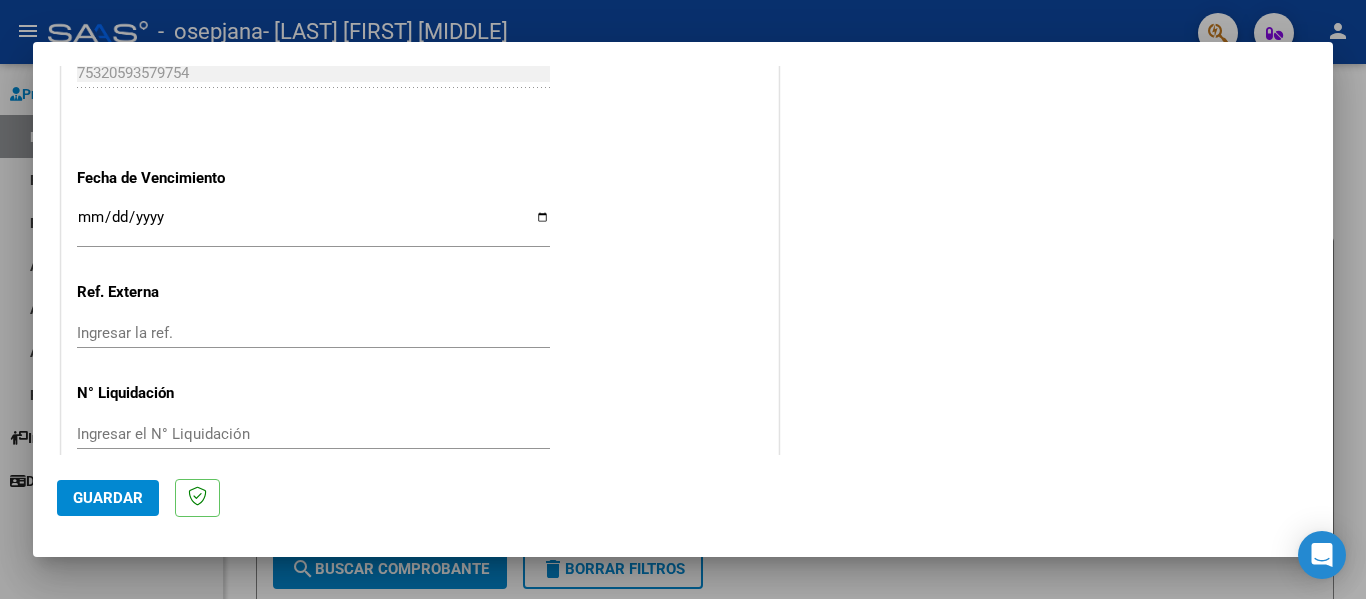type on "202507" 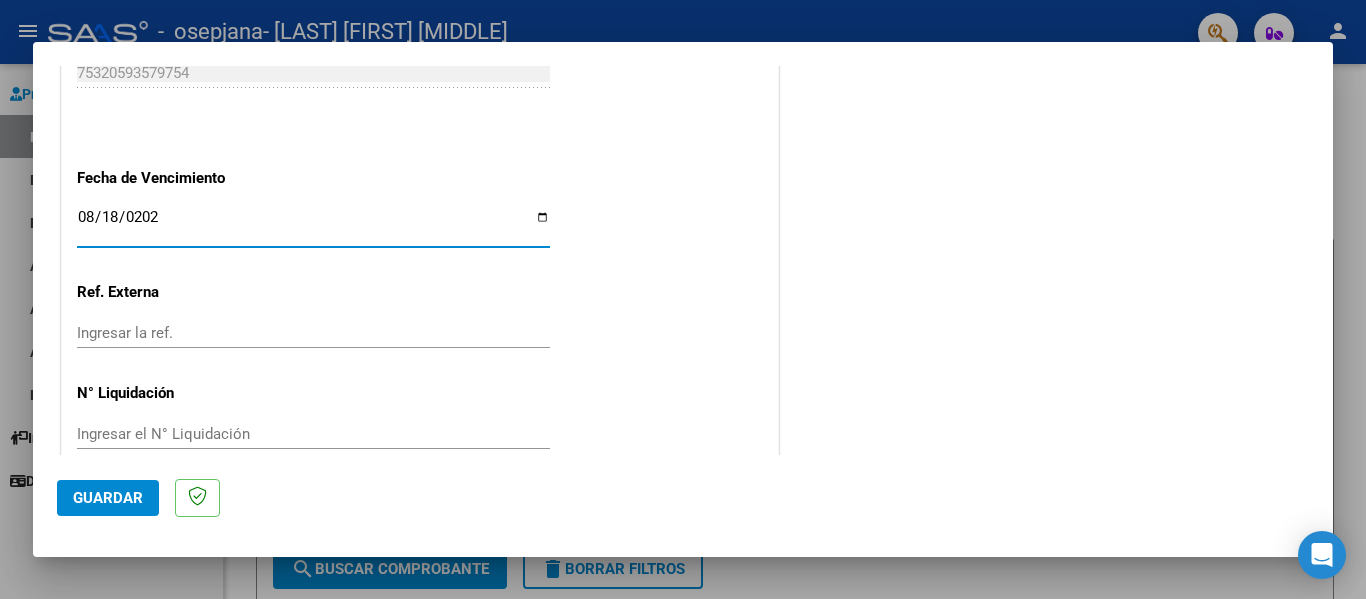 type on "[DATE]" 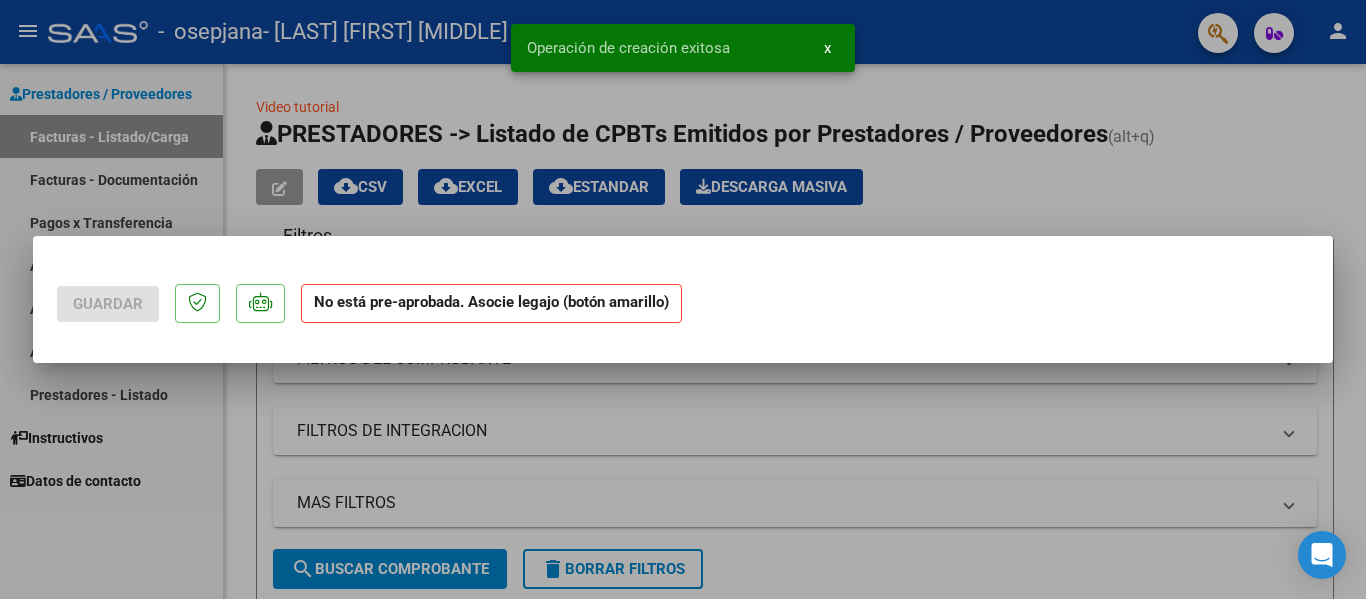 scroll, scrollTop: 0, scrollLeft: 0, axis: both 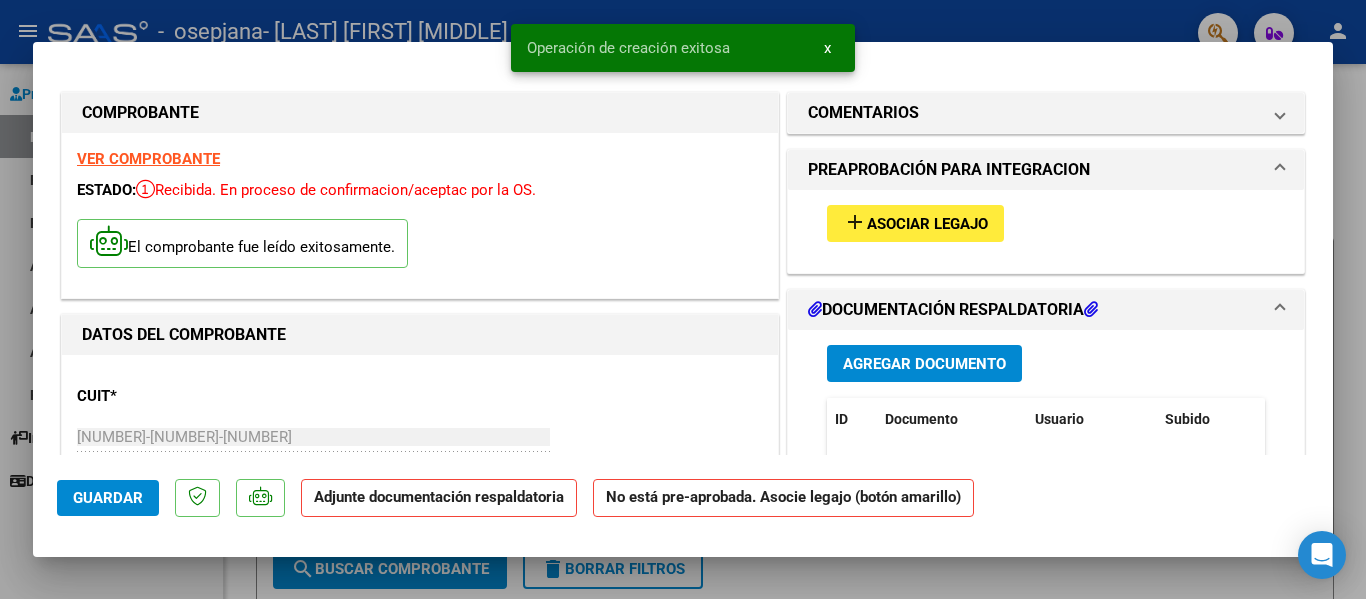 click on "Asociar Legajo" at bounding box center (927, 224) 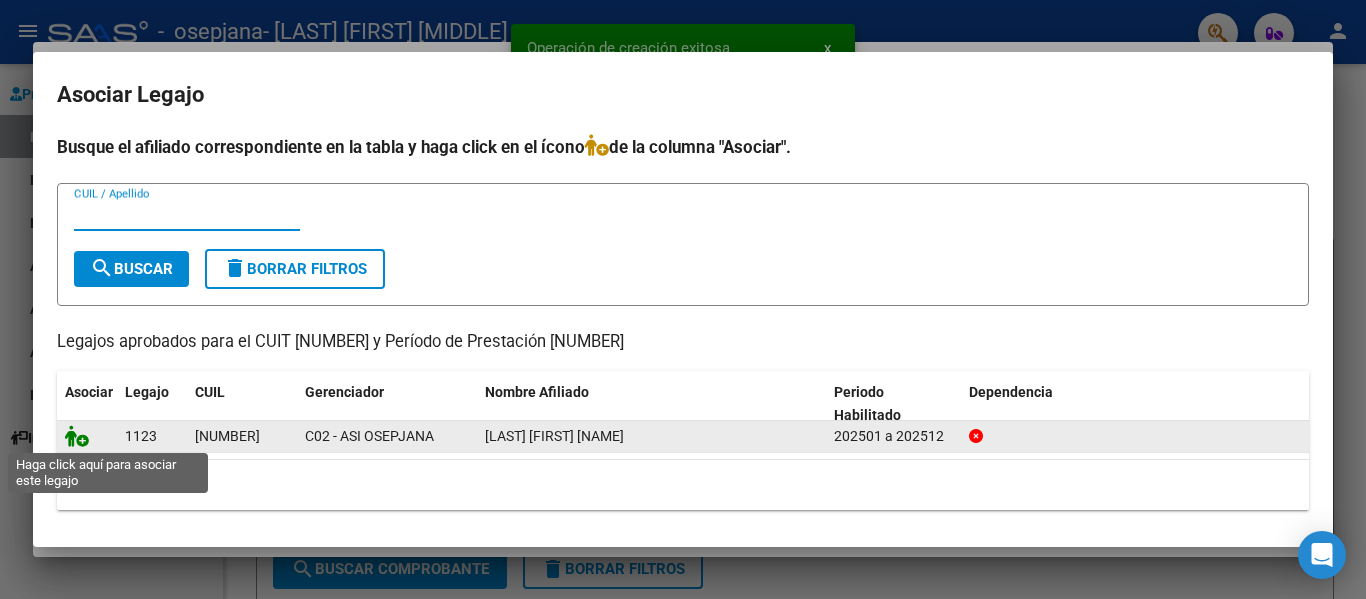 click 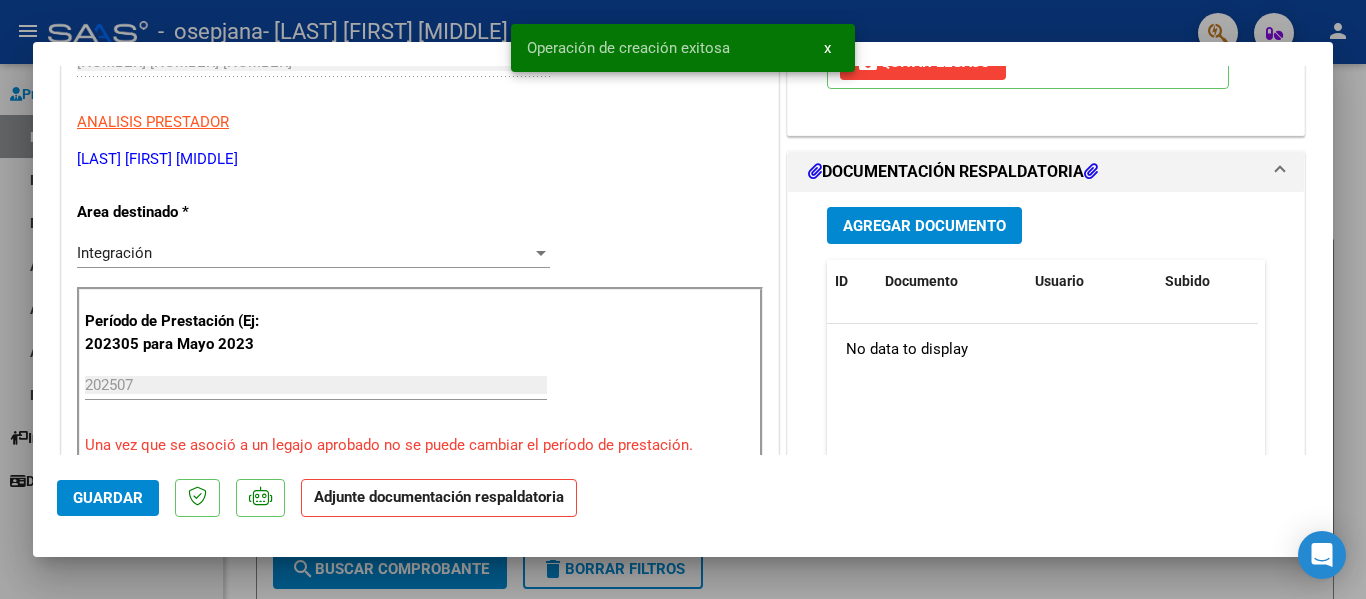 scroll, scrollTop: 500, scrollLeft: 0, axis: vertical 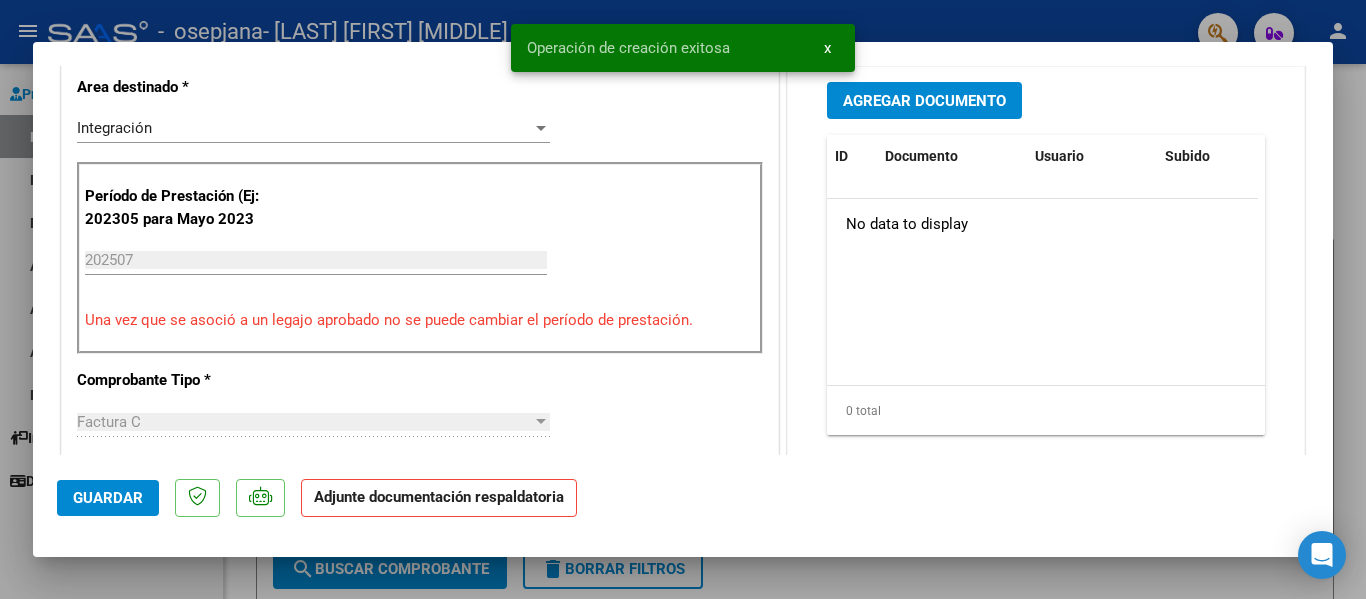 click on "Agregar Documento" at bounding box center [924, 100] 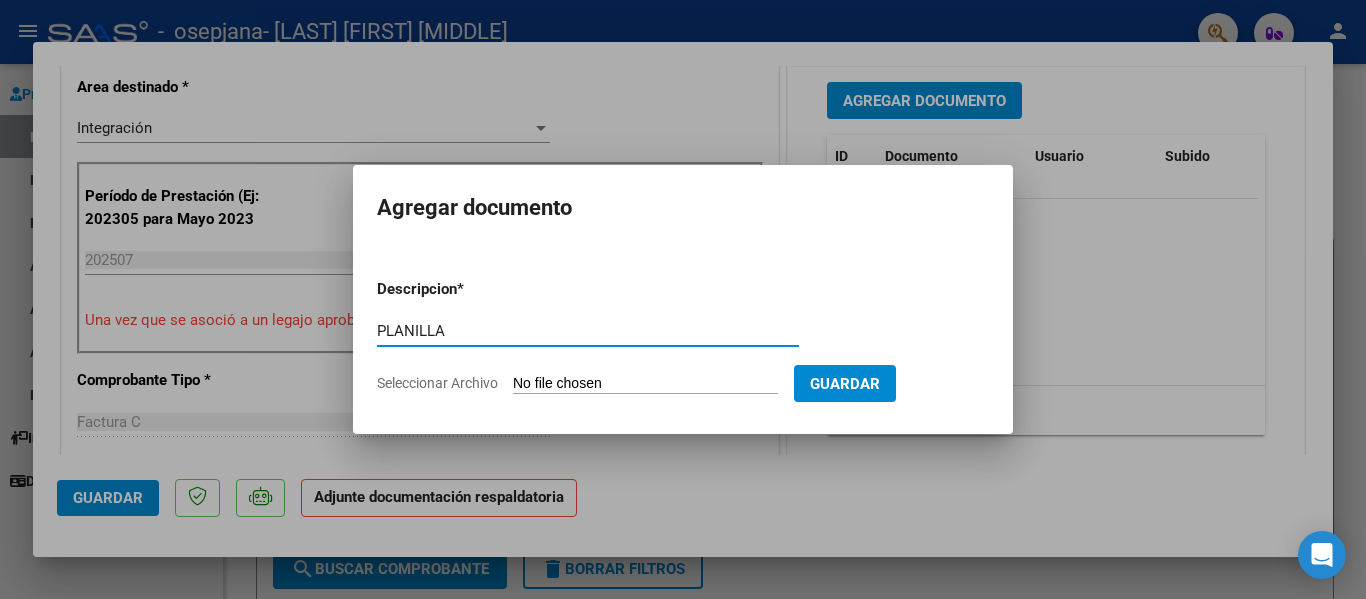 type on "PLANILLA" 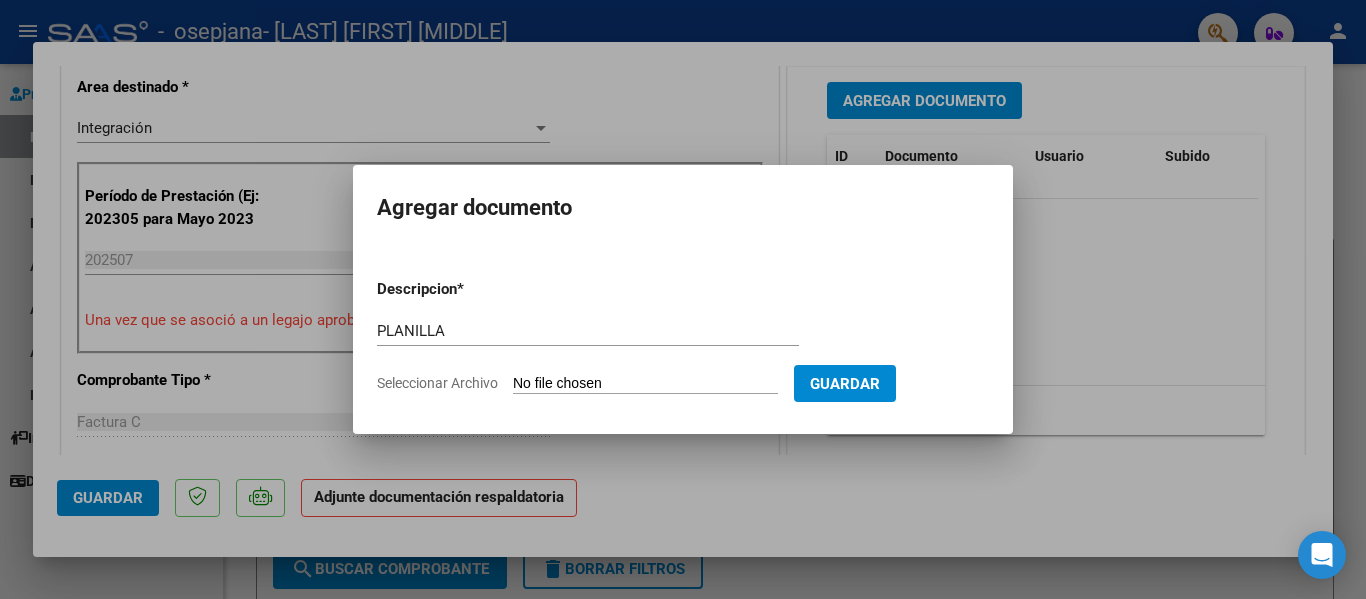 click on "Seleccionar Archivo" at bounding box center (645, 384) 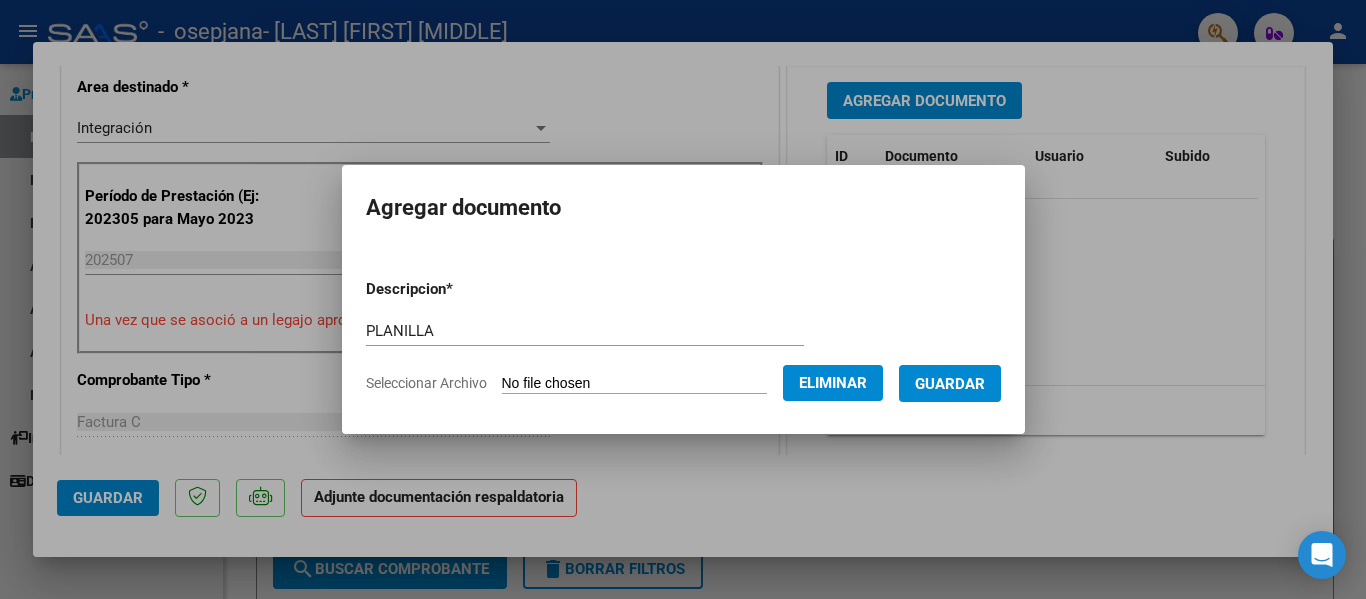drag, startPoint x: 963, startPoint y: 382, endPoint x: 930, endPoint y: 396, distance: 35.846897 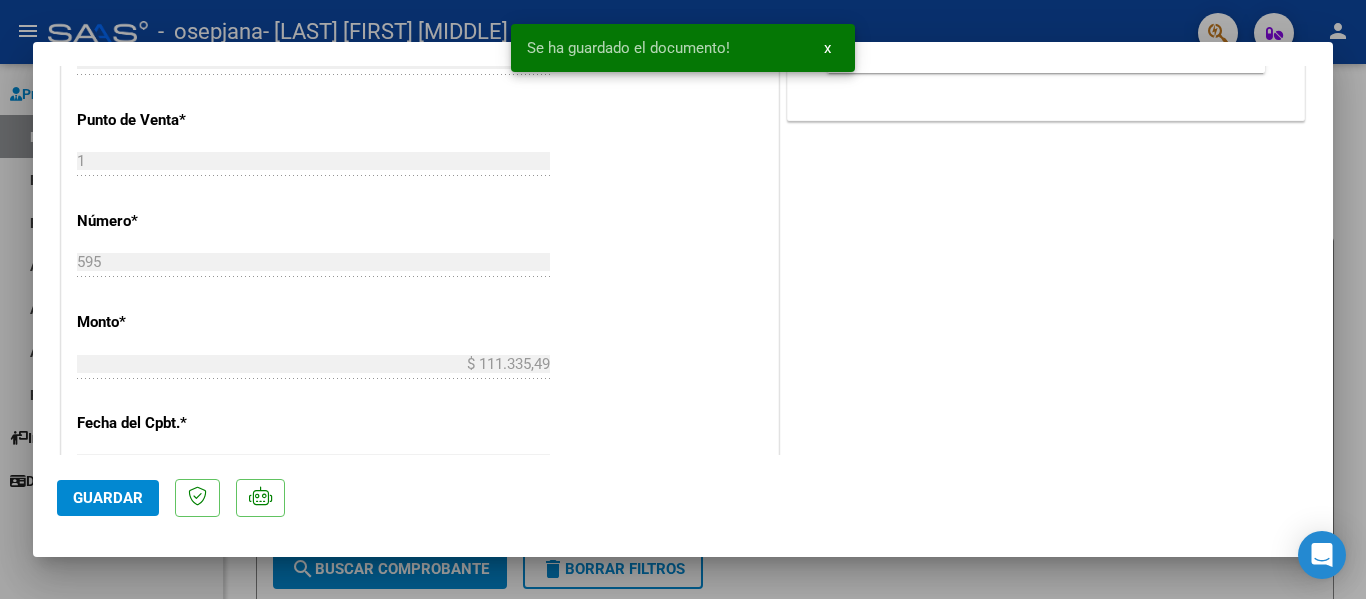 scroll, scrollTop: 900, scrollLeft: 0, axis: vertical 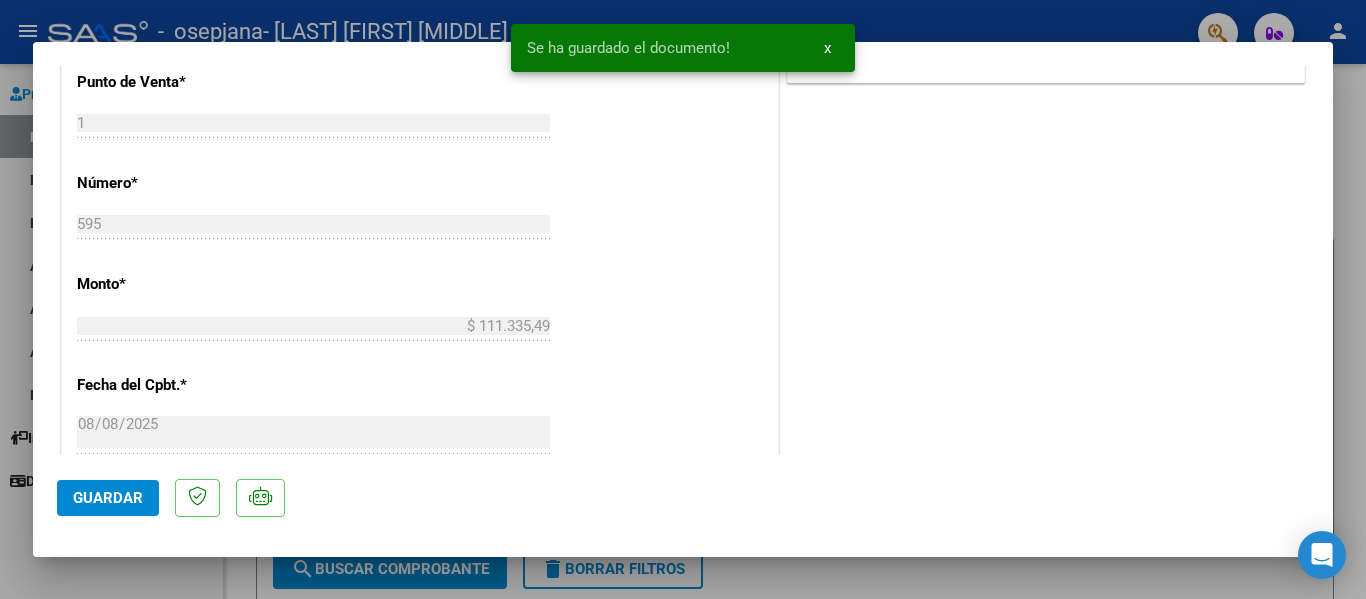 click on "Guardar" 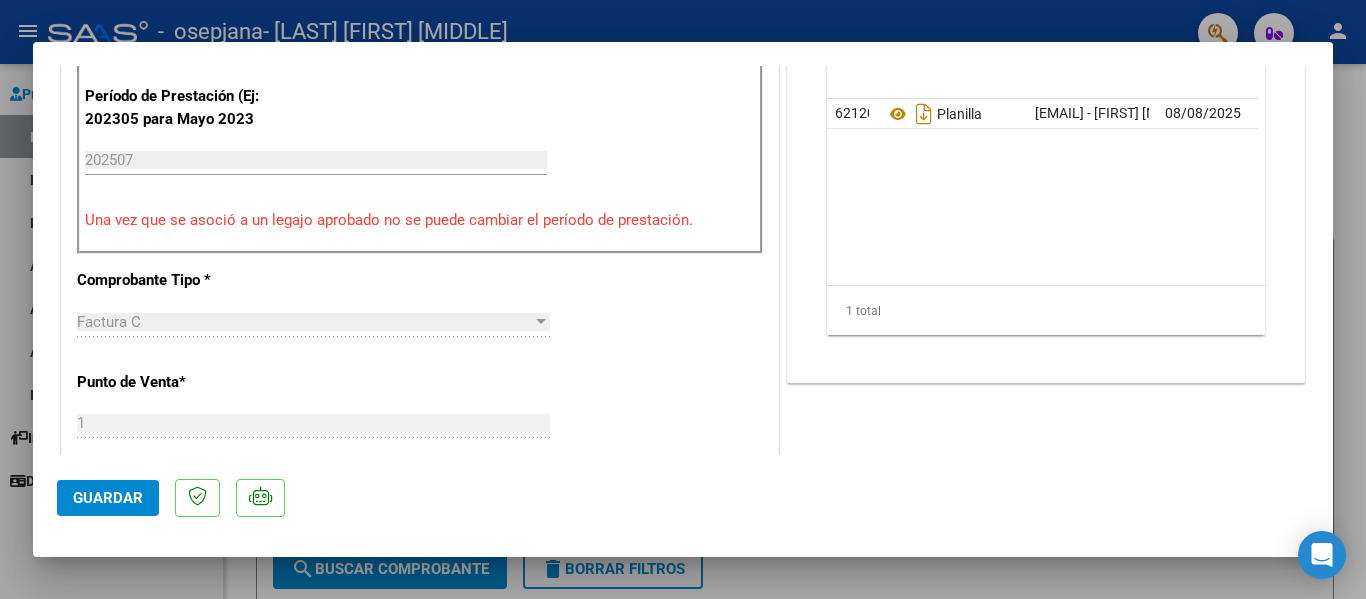 click at bounding box center (683, 299) 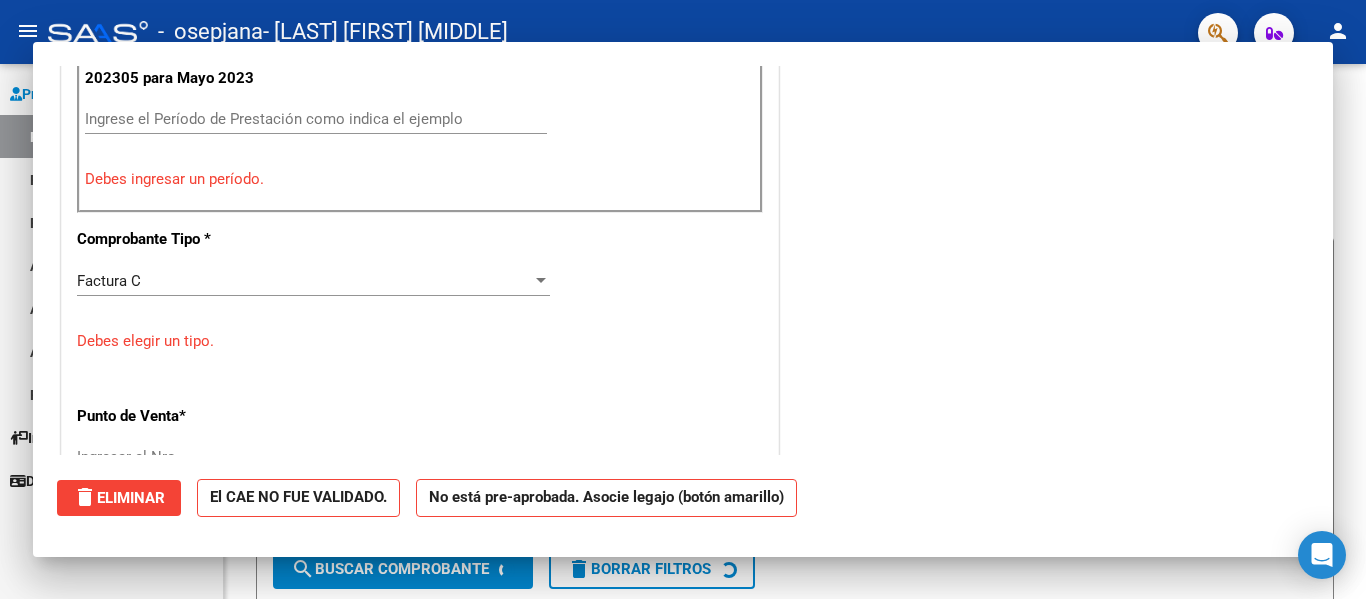 scroll, scrollTop: 559, scrollLeft: 0, axis: vertical 